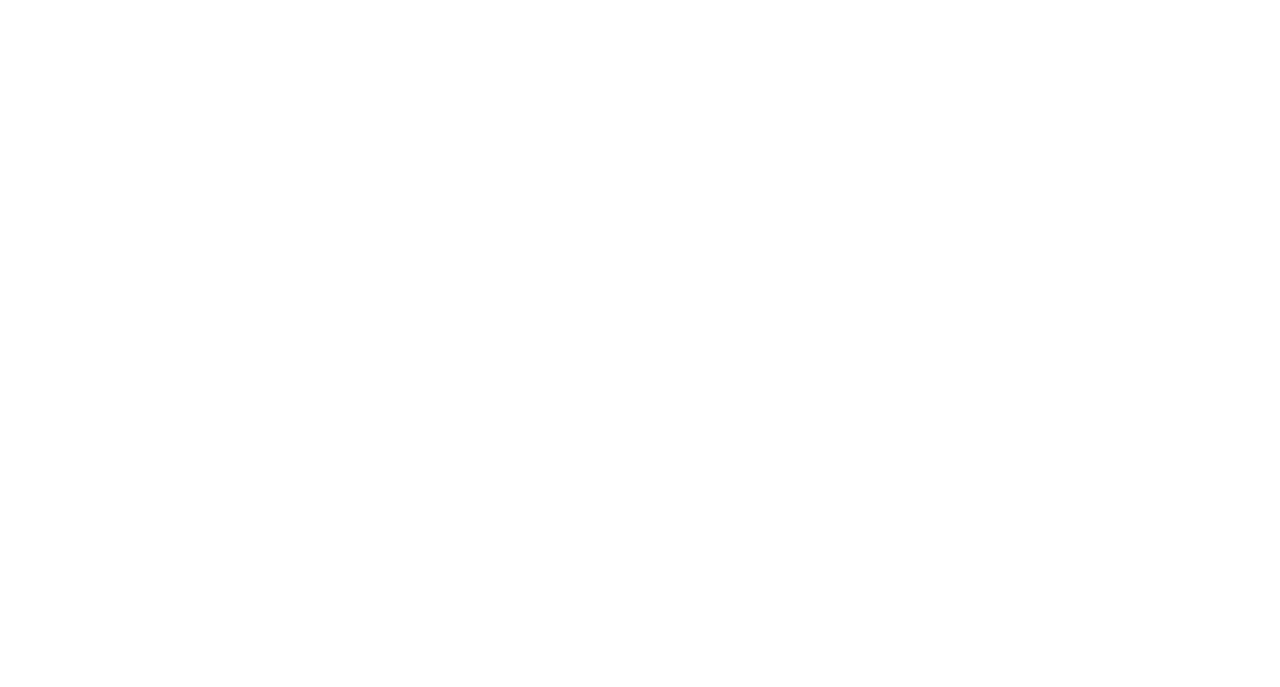 scroll, scrollTop: 0, scrollLeft: 0, axis: both 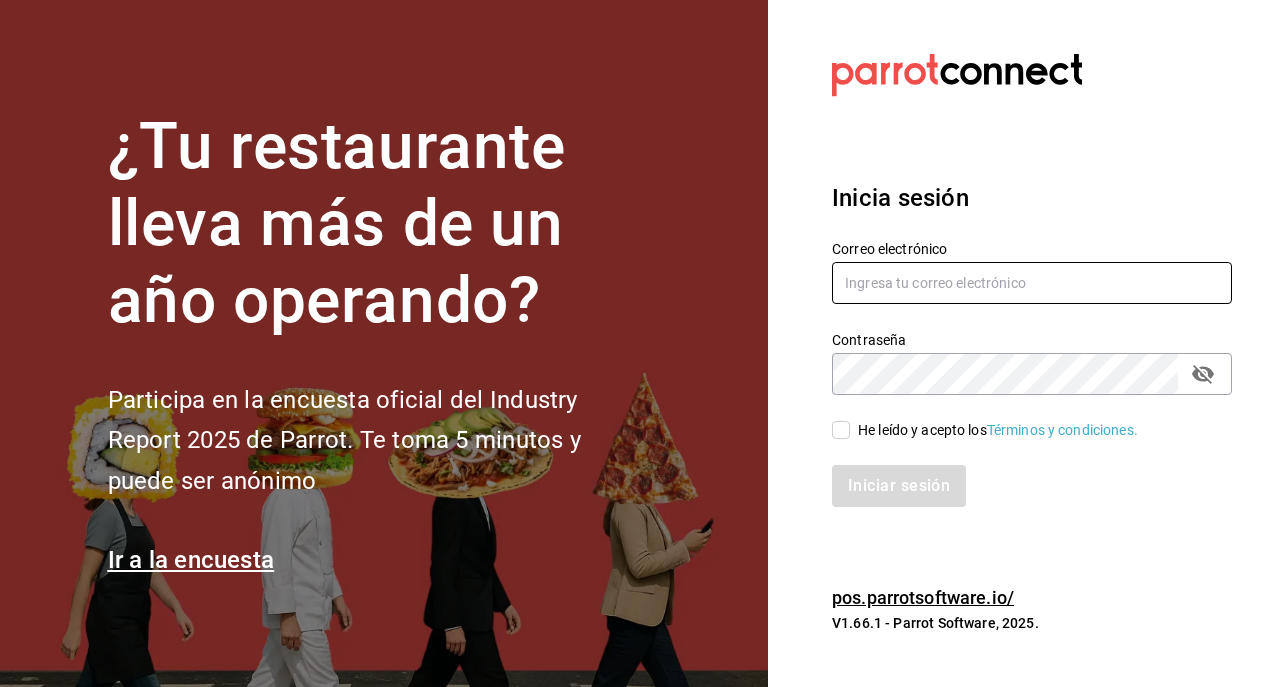 type on "[USERNAME]@example.com" 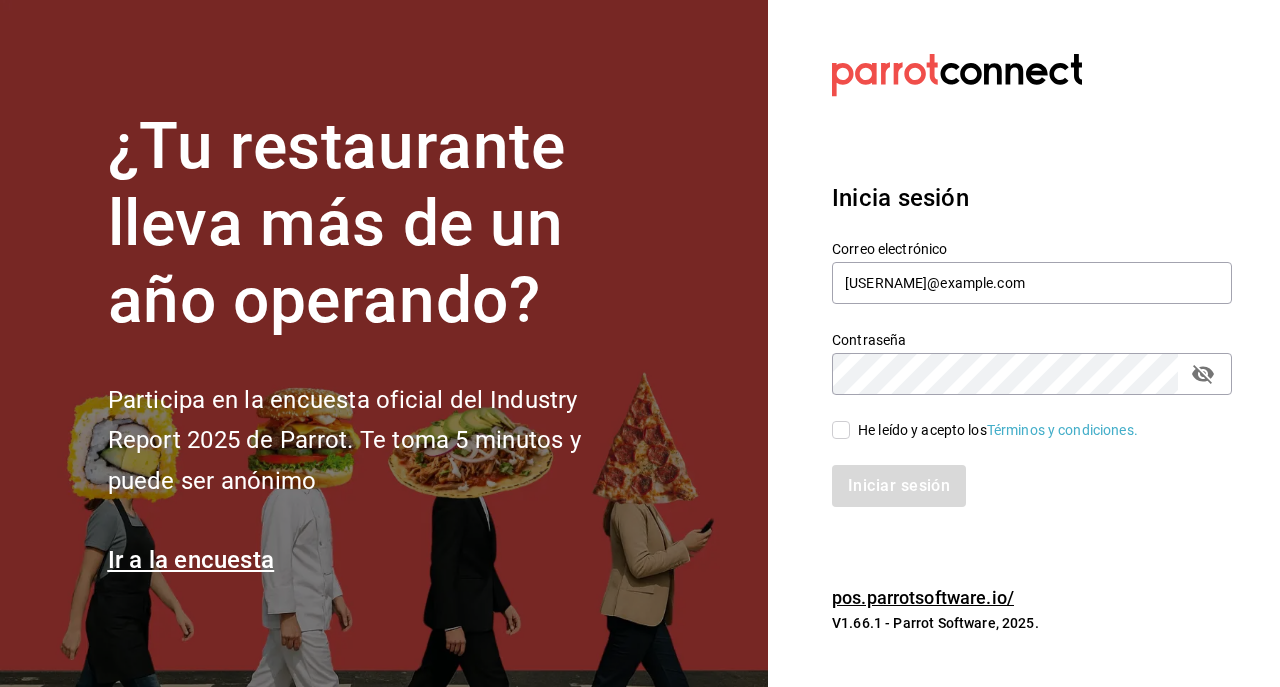 click on "He leído y acepto los  Términos y condiciones." at bounding box center [841, 430] 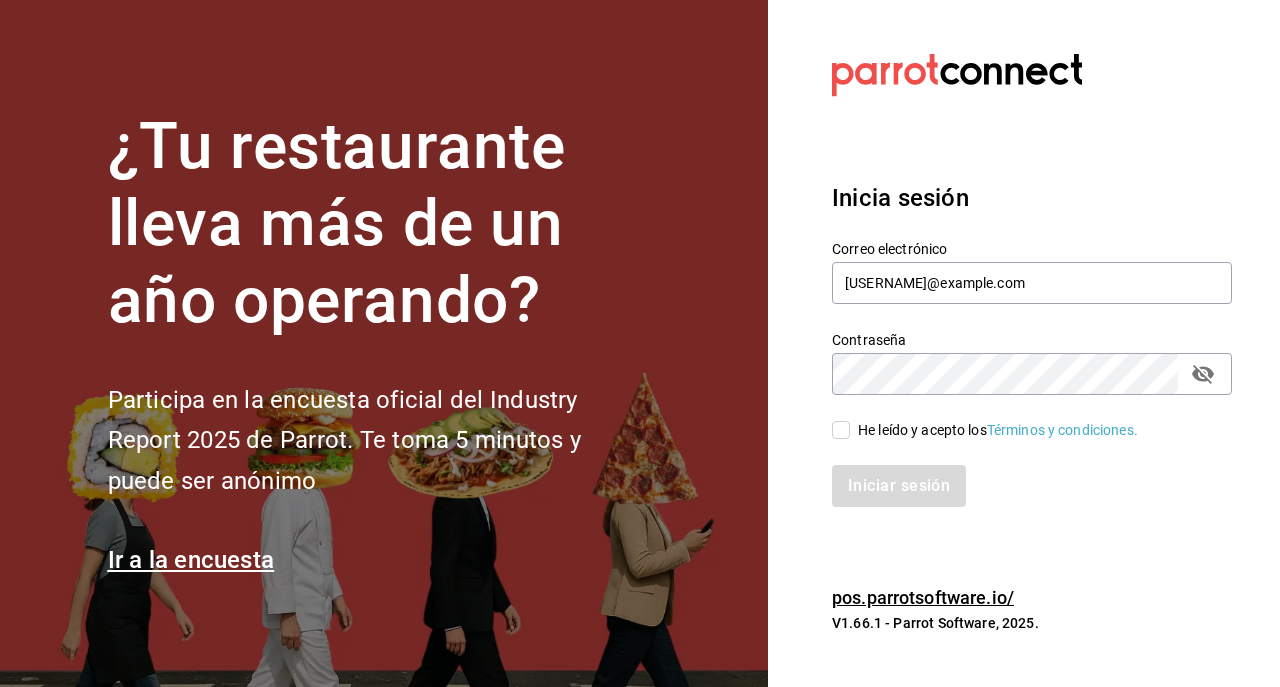checkbox on "true" 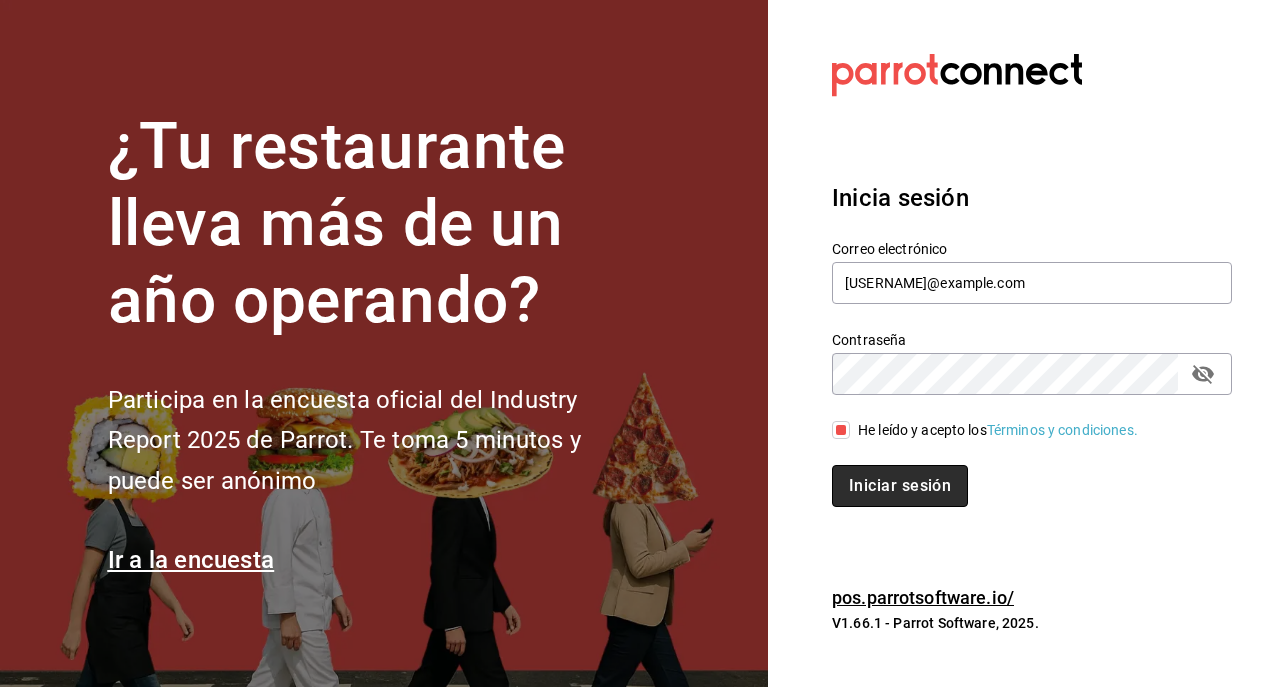 click on "Iniciar sesión" at bounding box center [900, 486] 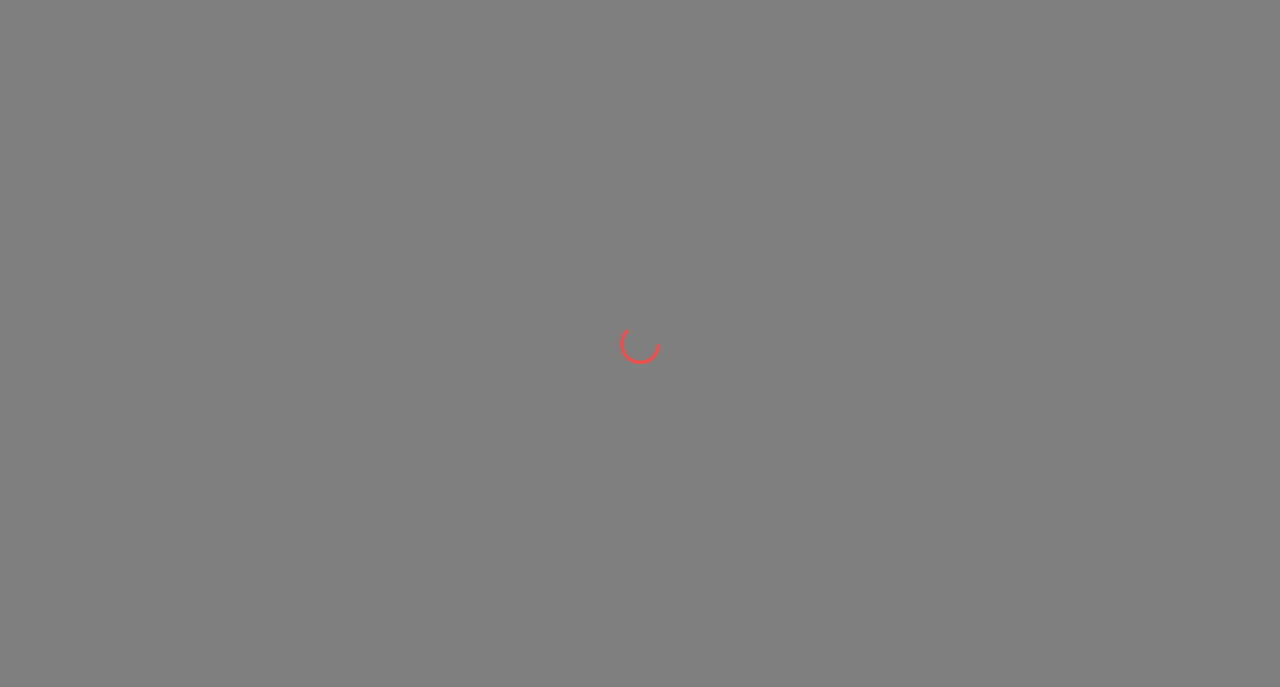 scroll, scrollTop: 0, scrollLeft: 0, axis: both 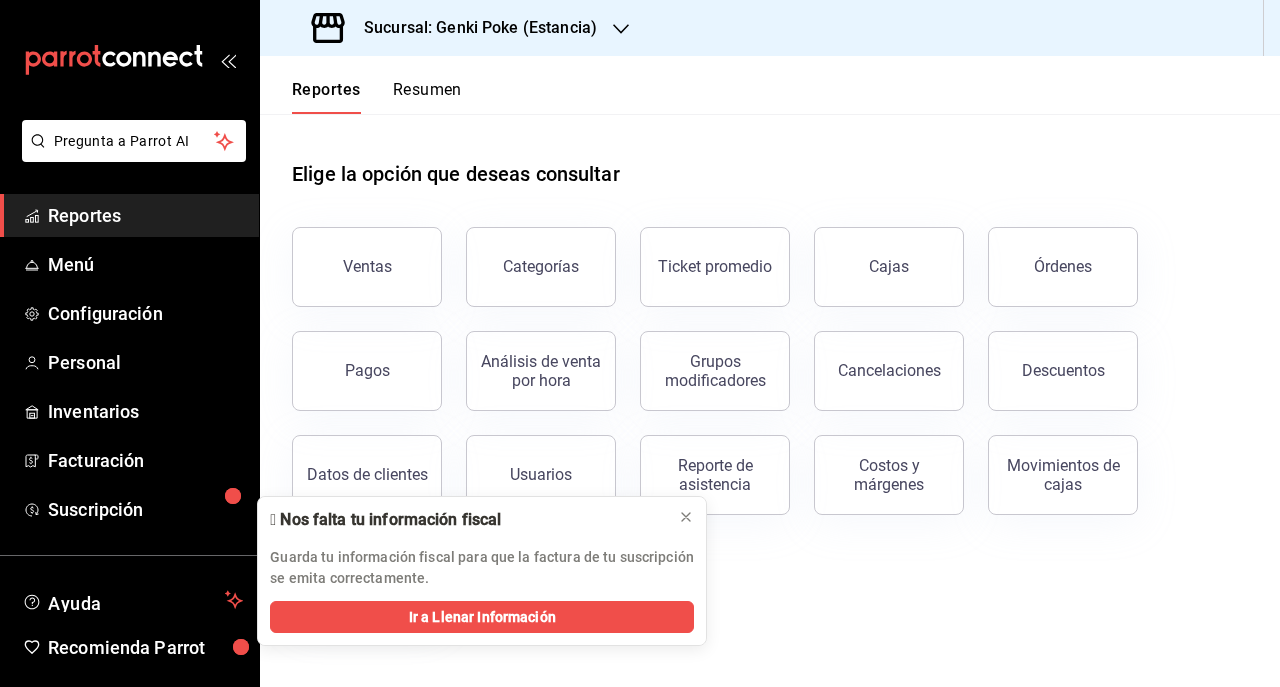 click on "Sucursal: Genki Poke (Estancia)" at bounding box center [472, 28] 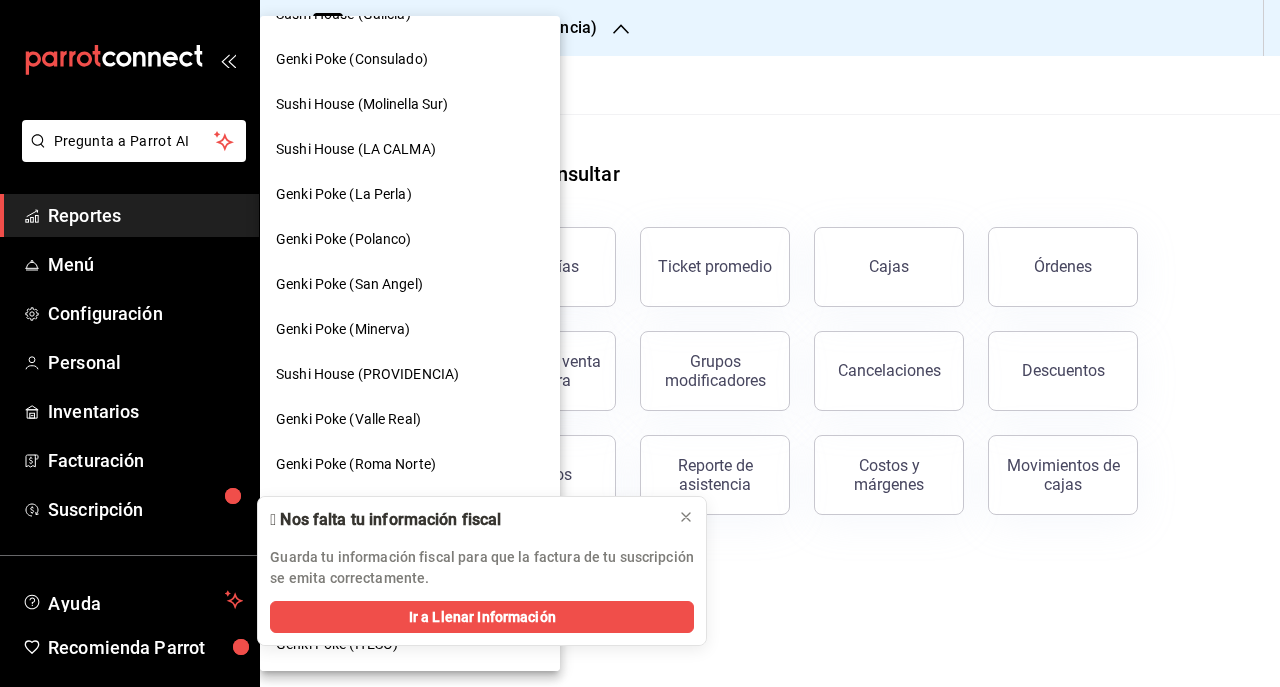 scroll, scrollTop: 125, scrollLeft: 0, axis: vertical 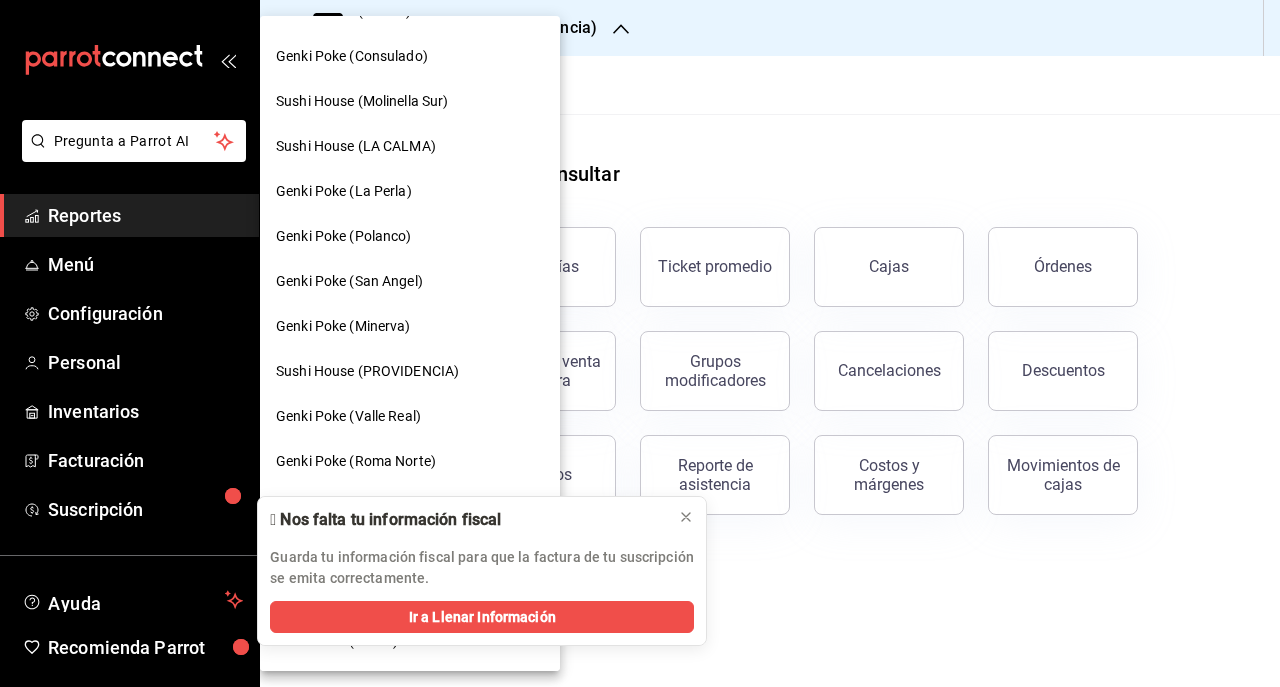 click on "Genki Poke (San Angel)" at bounding box center (349, 281) 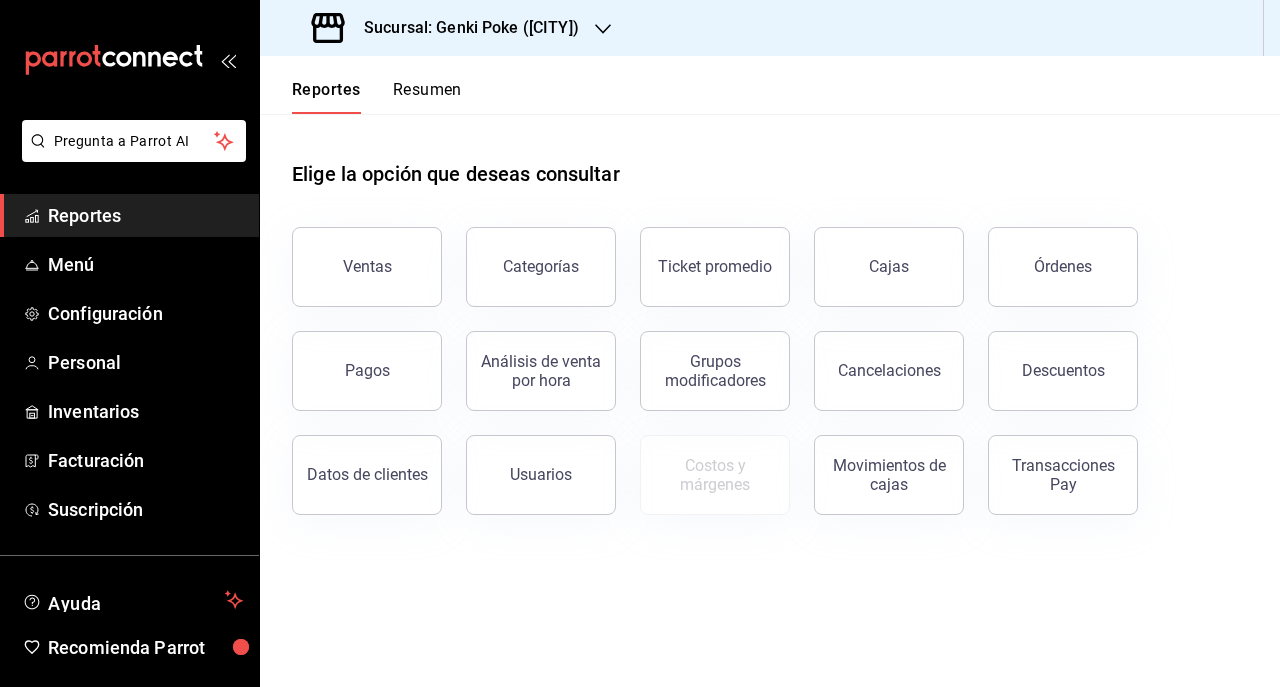 click on "Sucursal: Genki Poke ([CITY])" at bounding box center (447, 28) 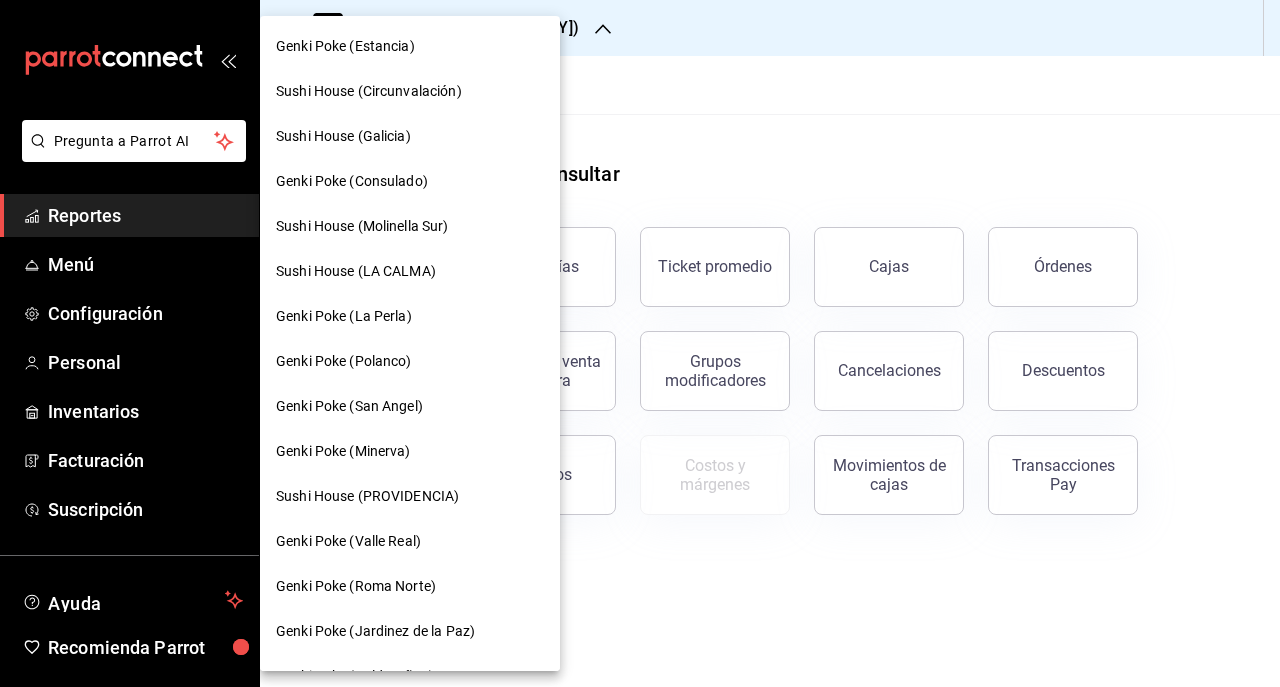 click on "Genki Poke (Roma Norte)" at bounding box center [356, 586] 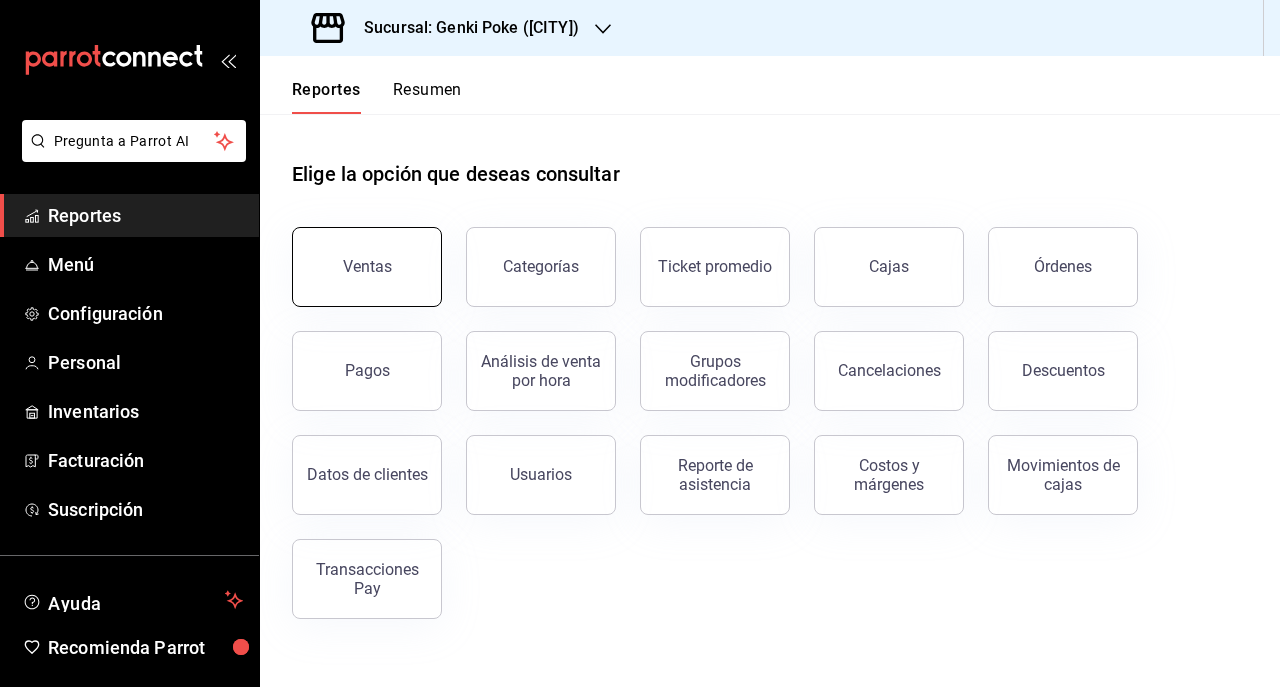 click on "Ventas" at bounding box center [367, 267] 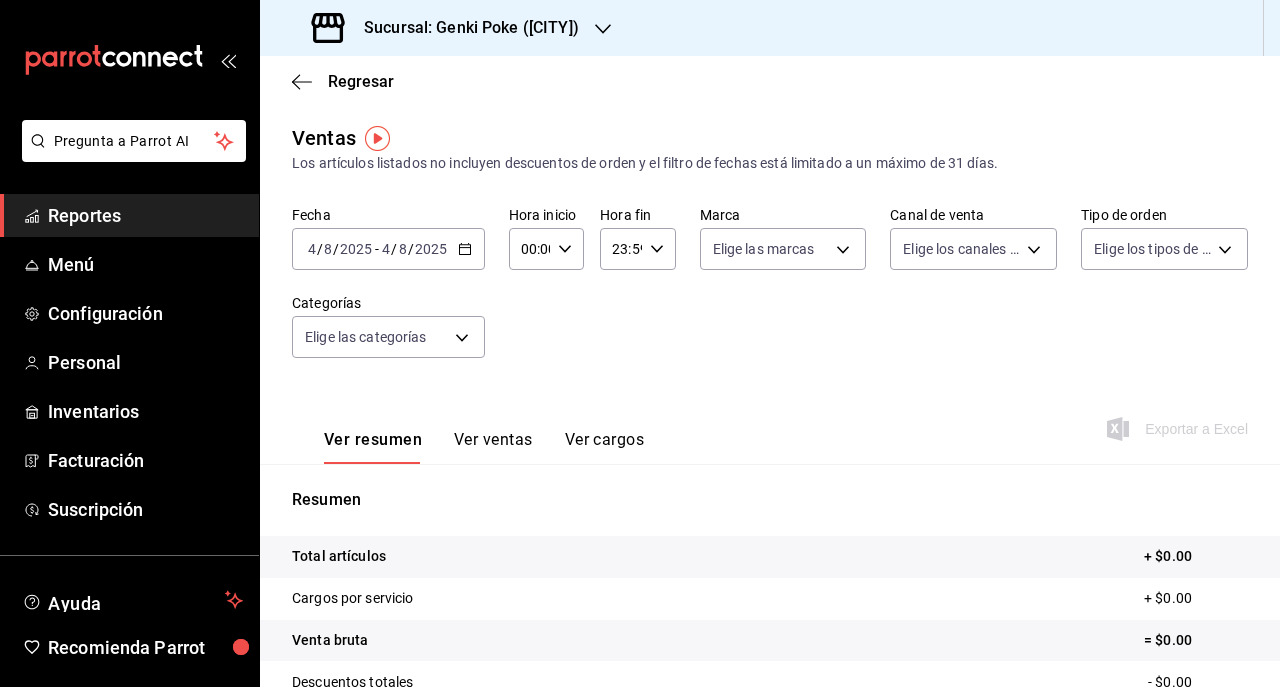 click 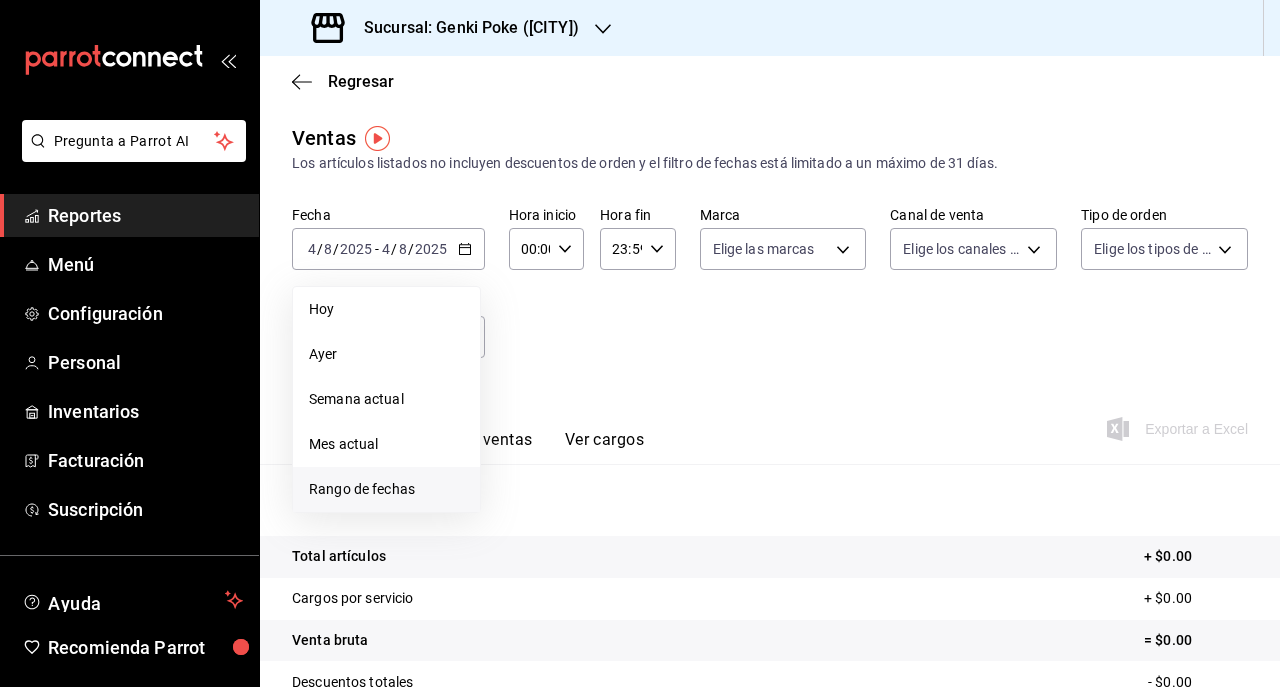 click on "Rango de fechas" at bounding box center [386, 489] 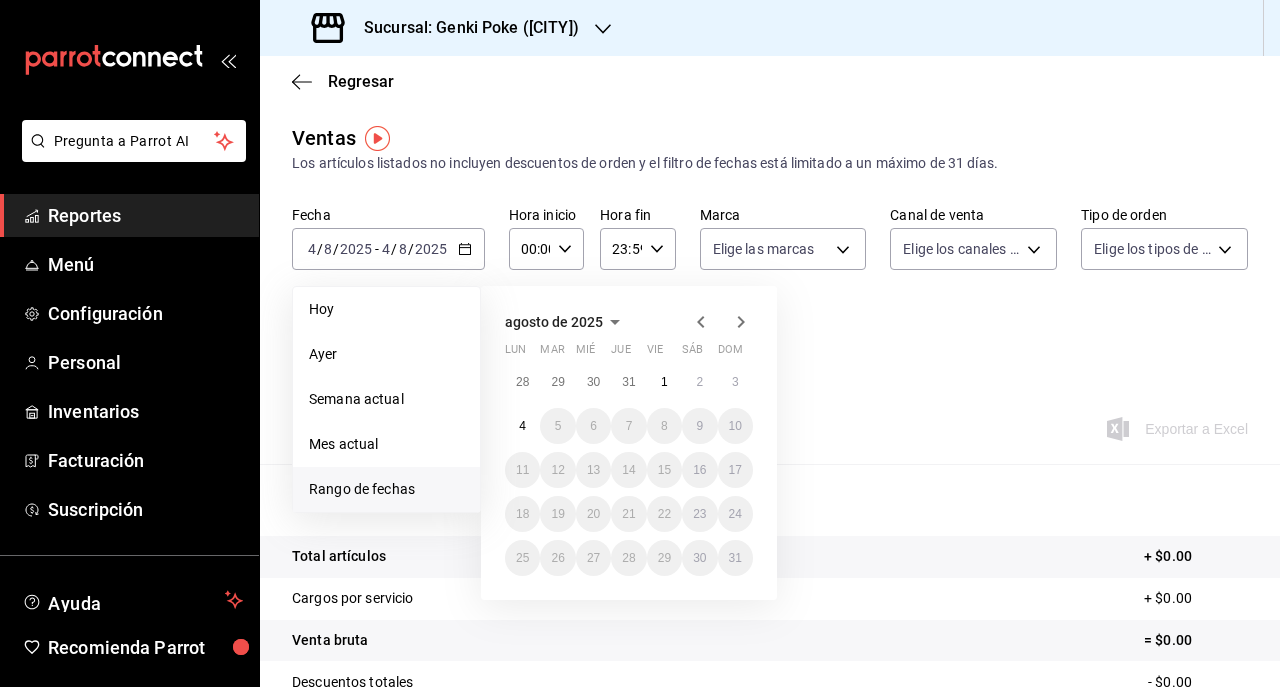 click 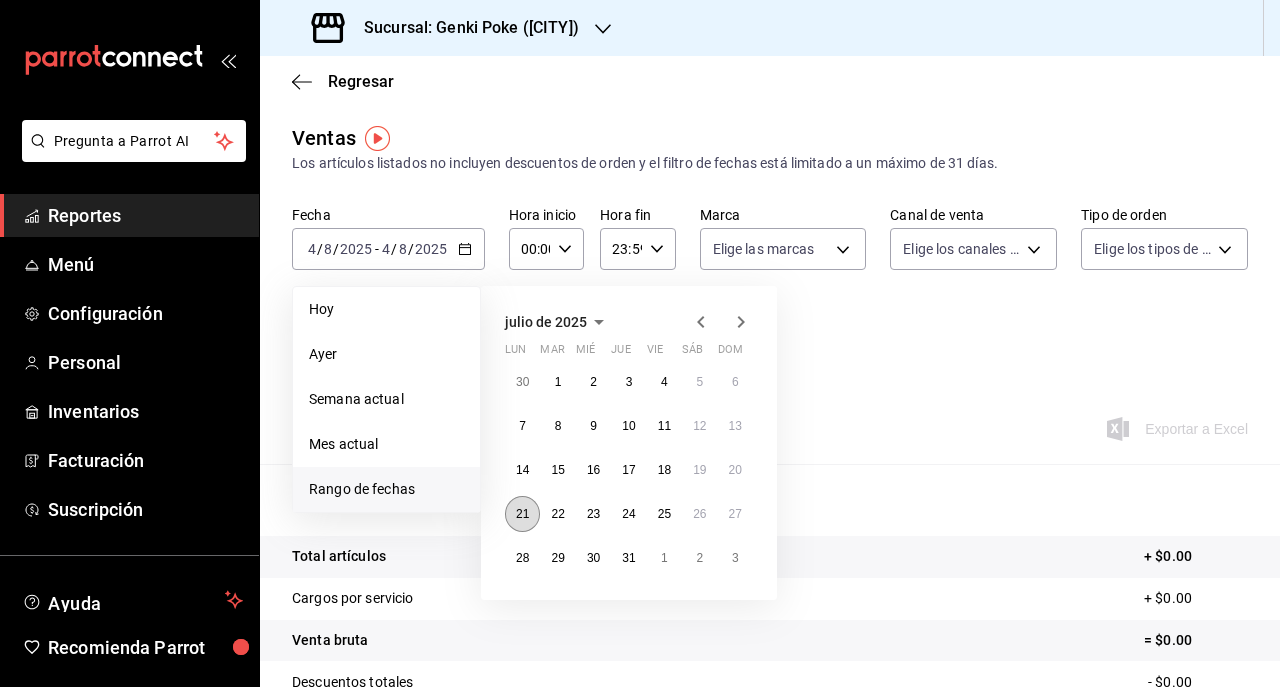 click on "21" at bounding box center [522, 514] 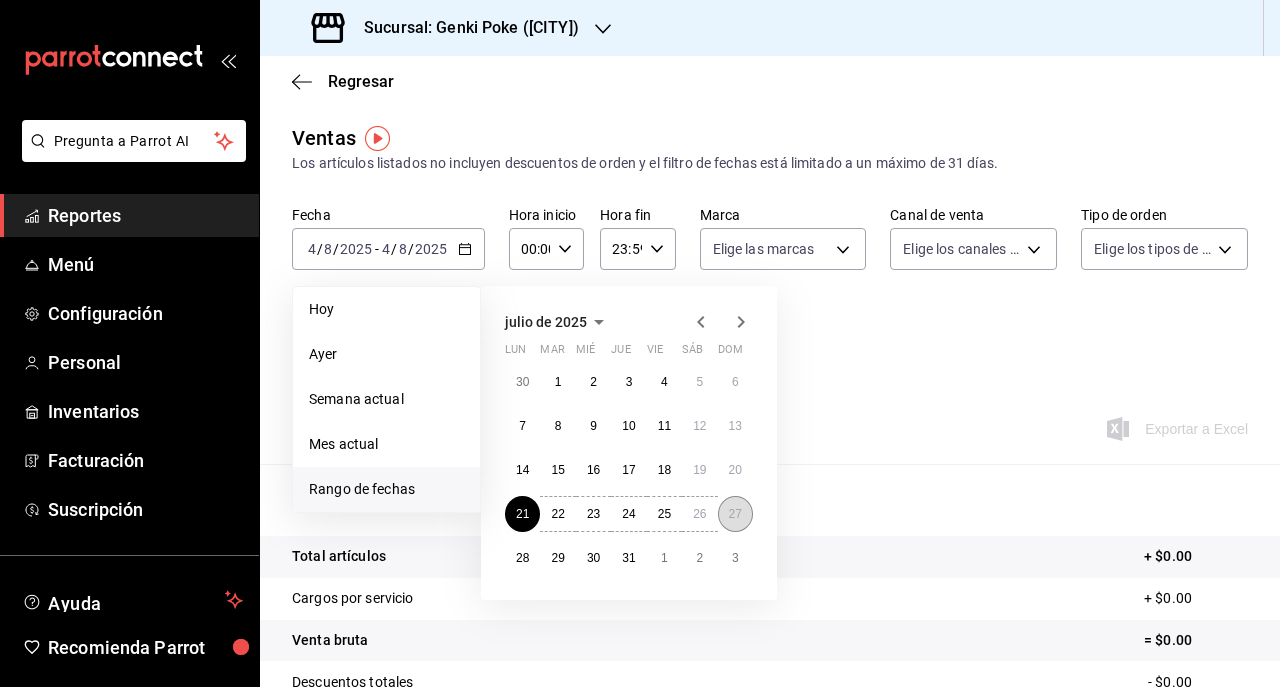 click on "27" at bounding box center [735, 514] 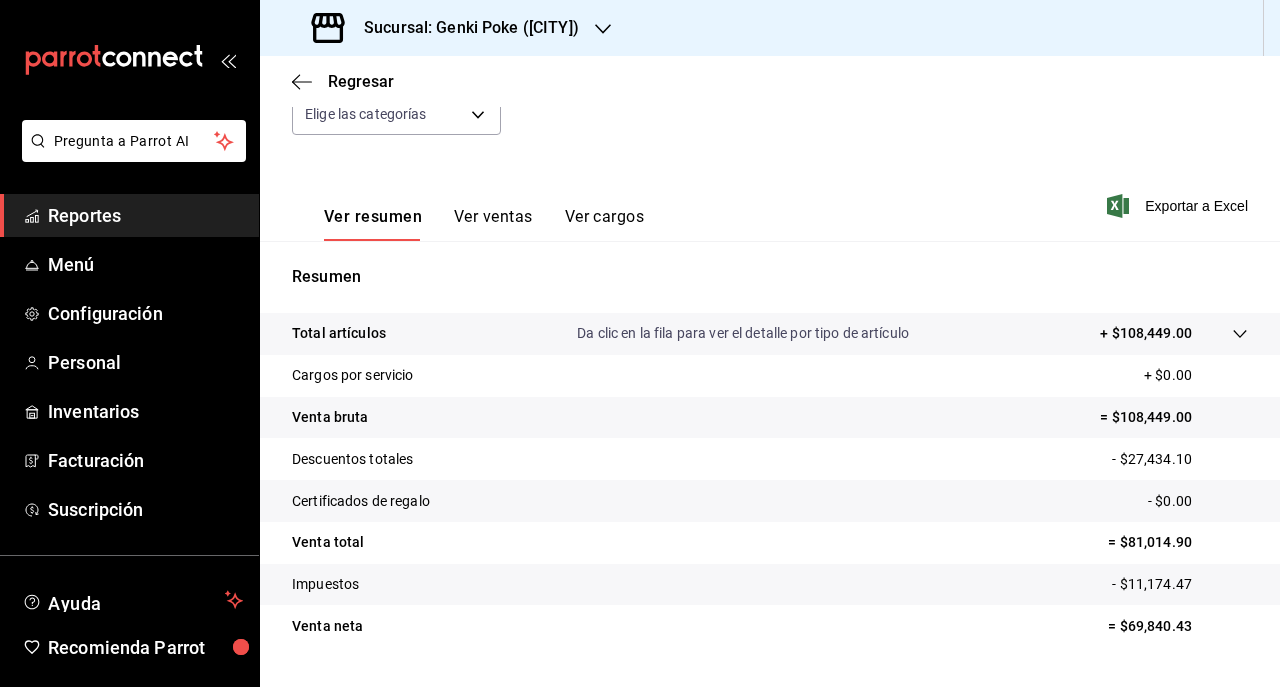 scroll, scrollTop: 271, scrollLeft: 0, axis: vertical 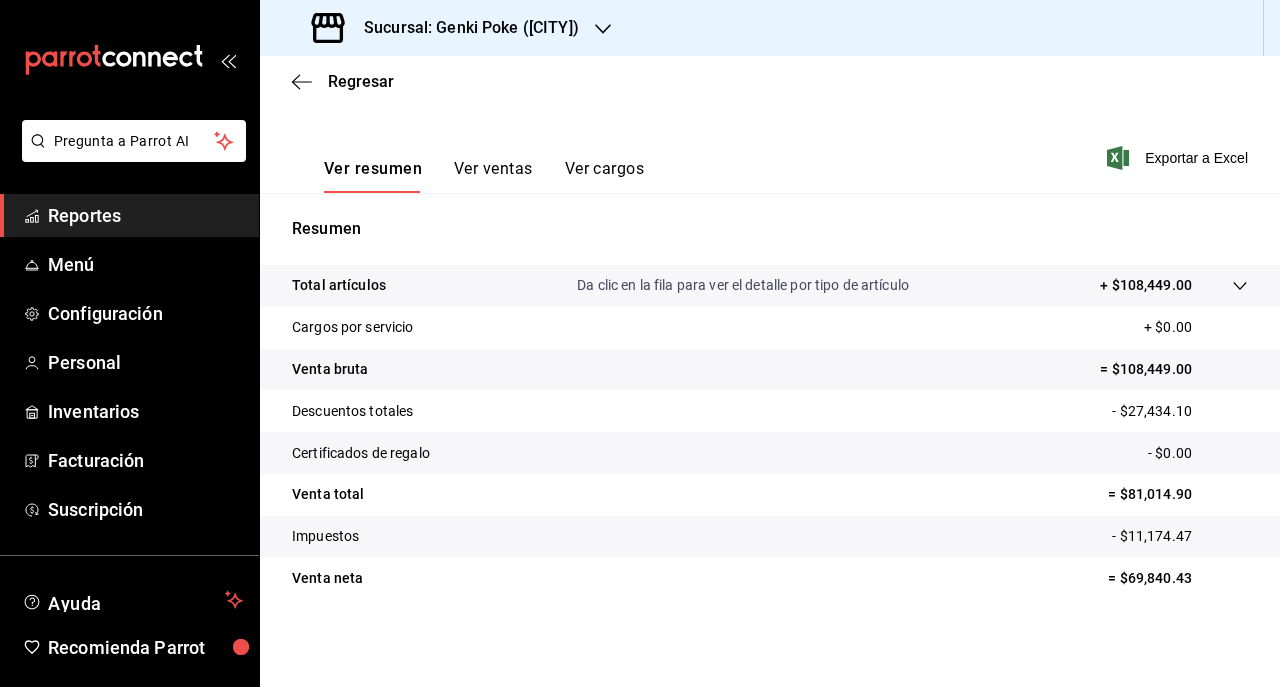 click on "Sucursal: Genki Poke ([CITY])" at bounding box center (463, 28) 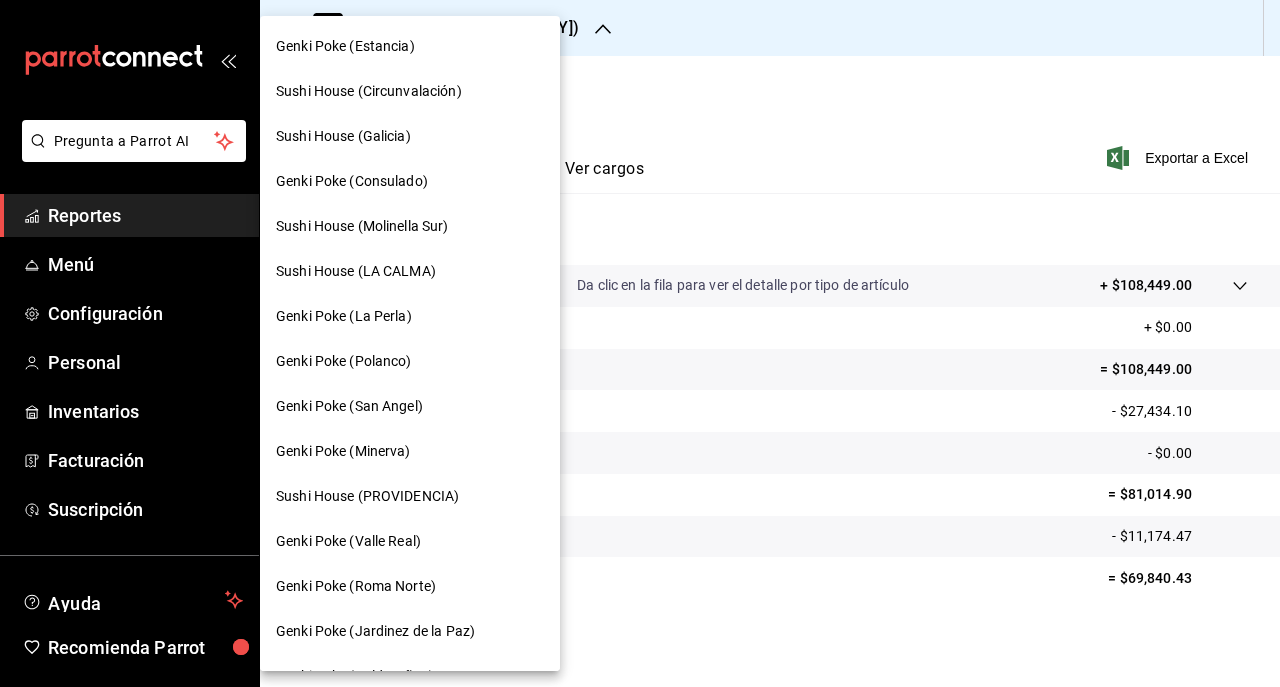 click on "Genki Poke (Polanco)" at bounding box center [410, 361] 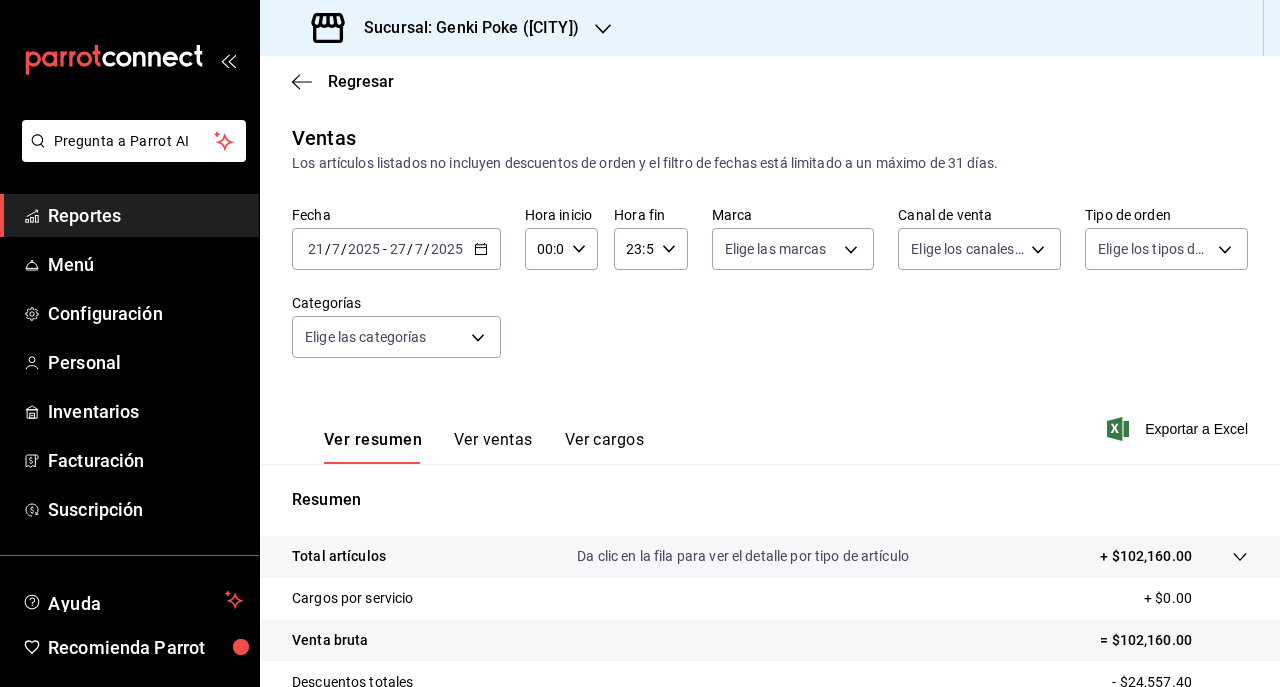 scroll, scrollTop: 271, scrollLeft: 0, axis: vertical 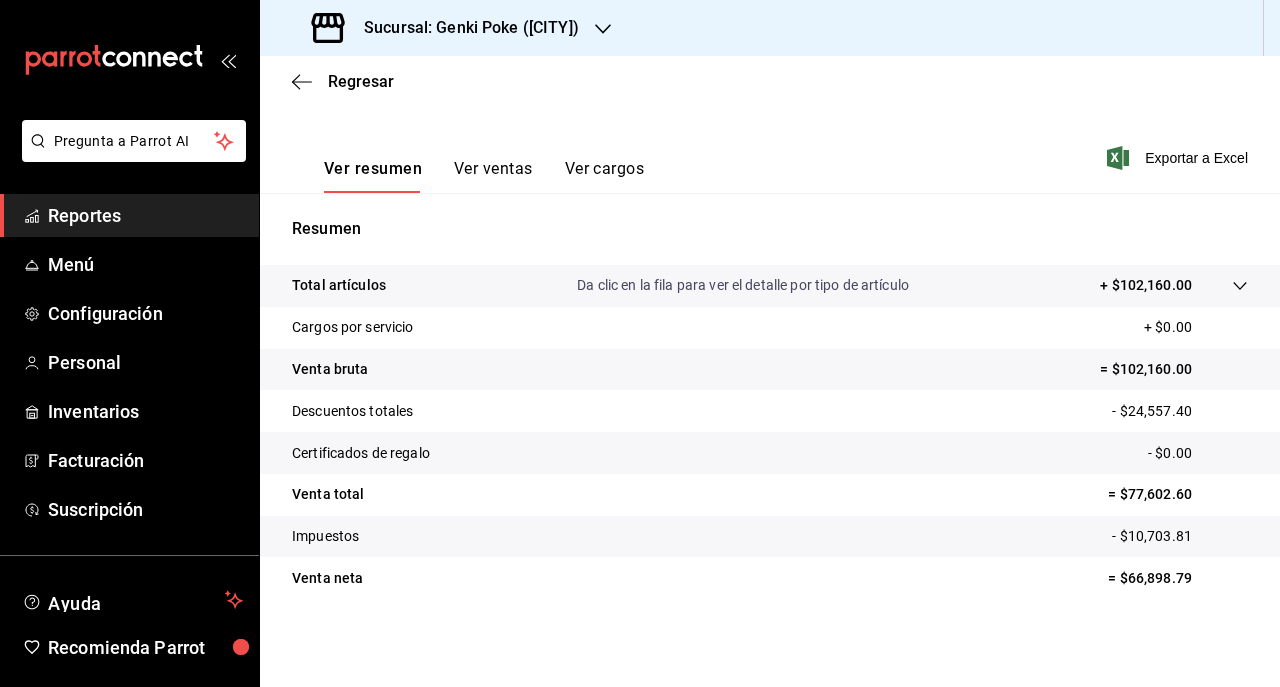 click on "Sucursal: Genki Poke ([CITY])" at bounding box center (447, 28) 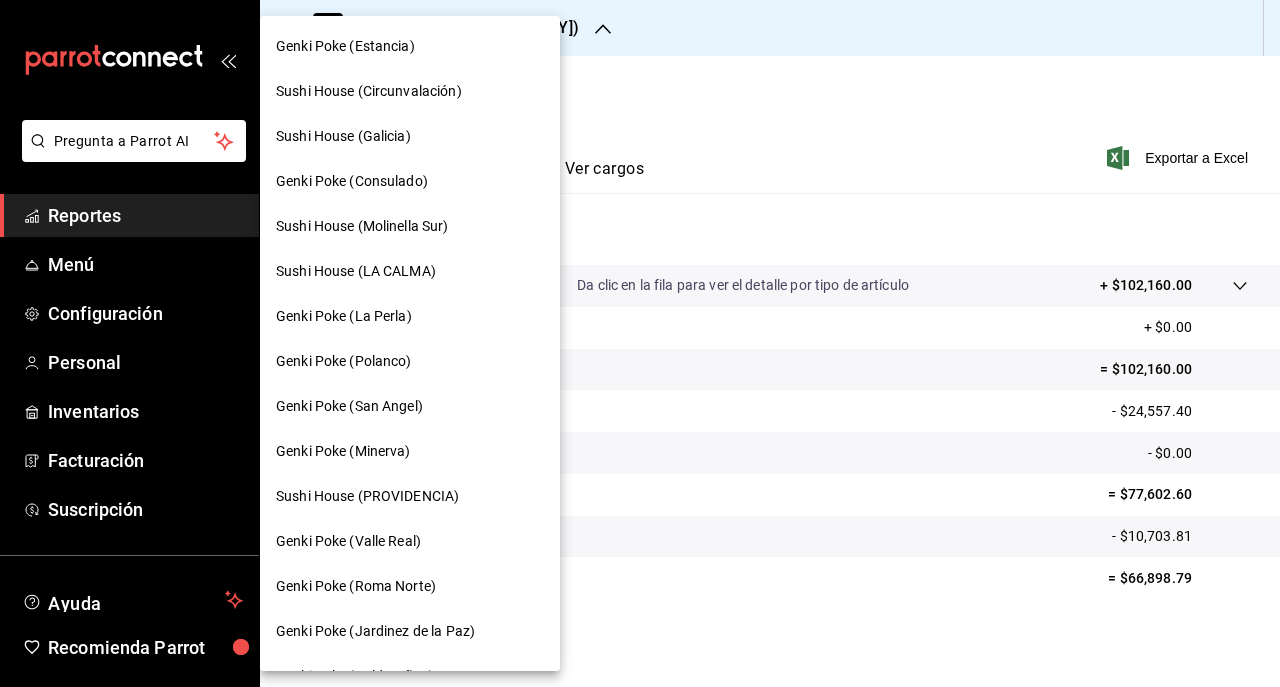 click on "Genki Poke (San Angel)" at bounding box center (349, 406) 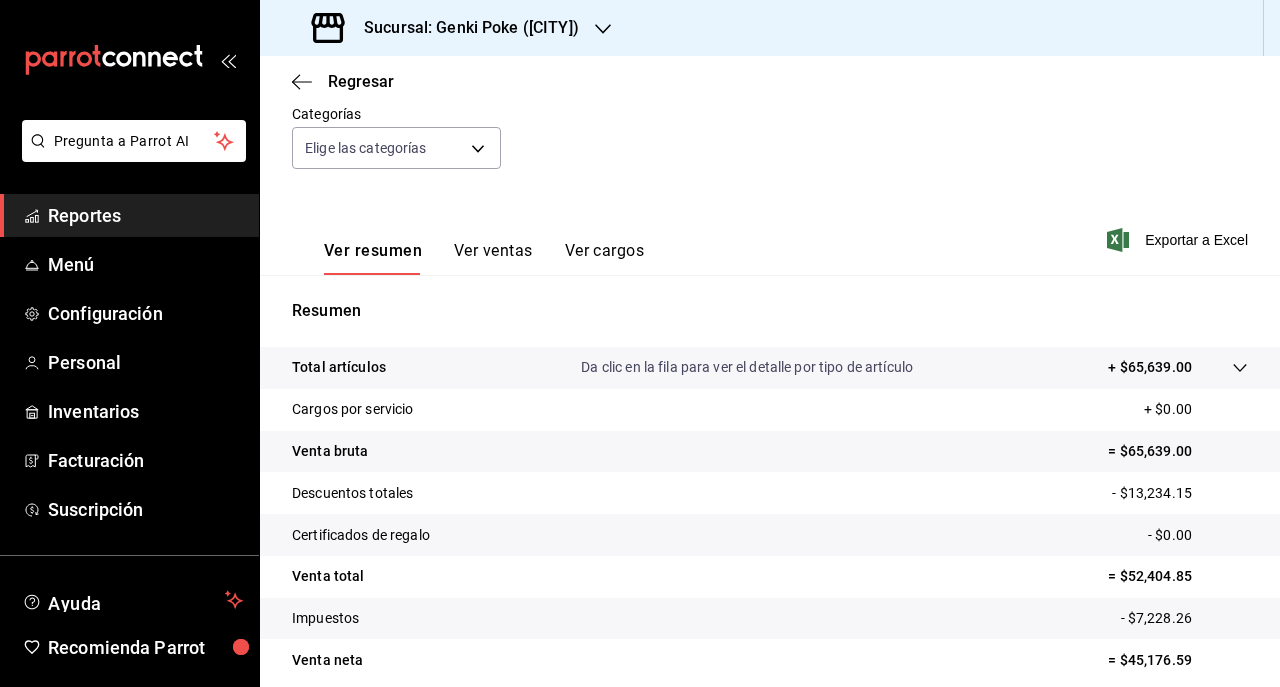 scroll, scrollTop: 271, scrollLeft: 0, axis: vertical 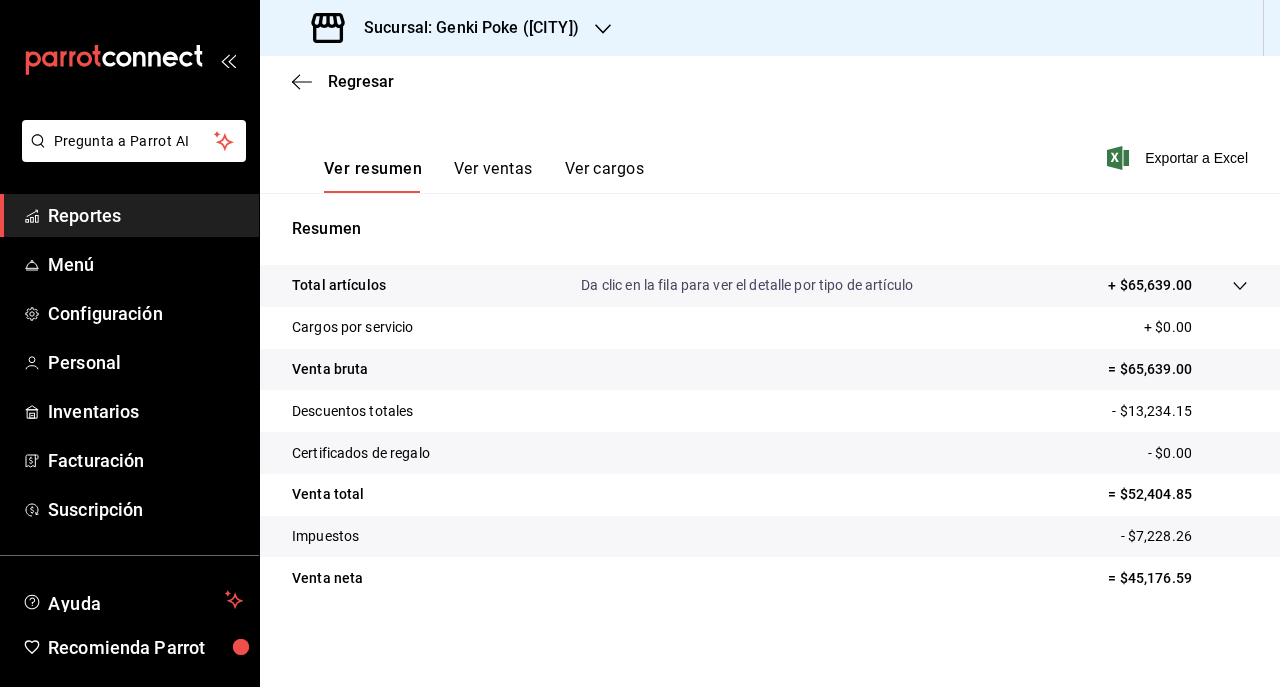 click on "Regresar" at bounding box center (770, 81) 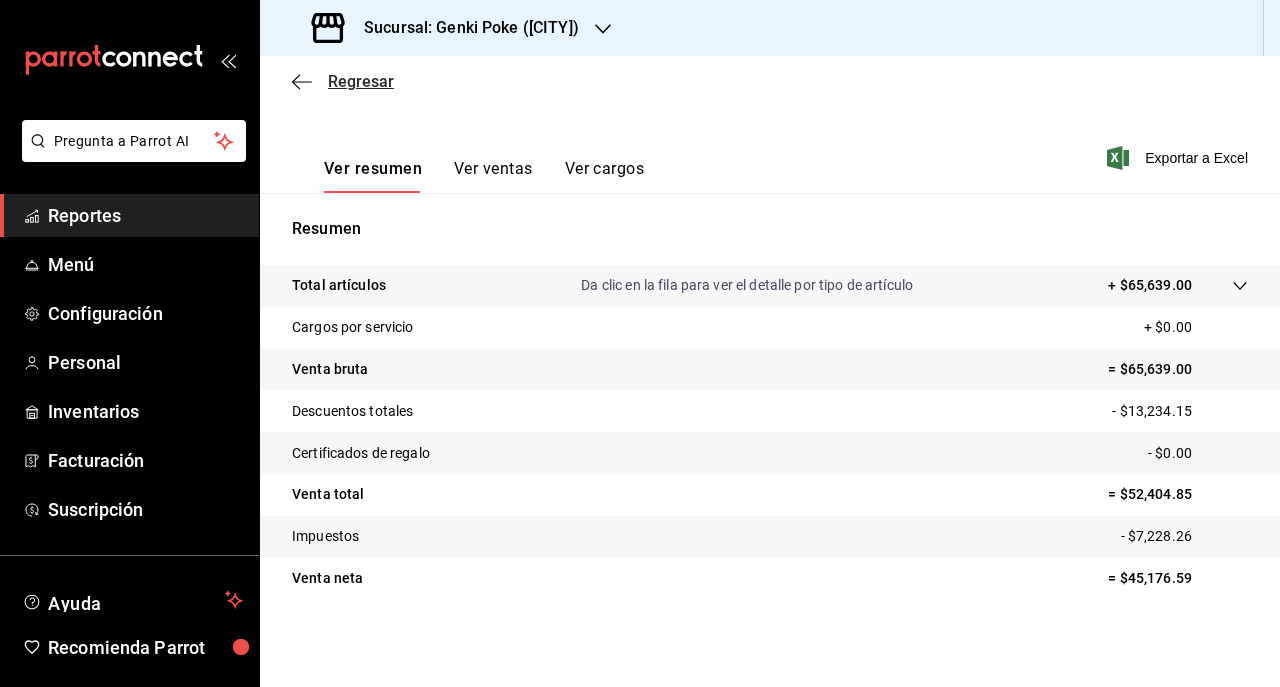 click on "Regresar" at bounding box center (361, 81) 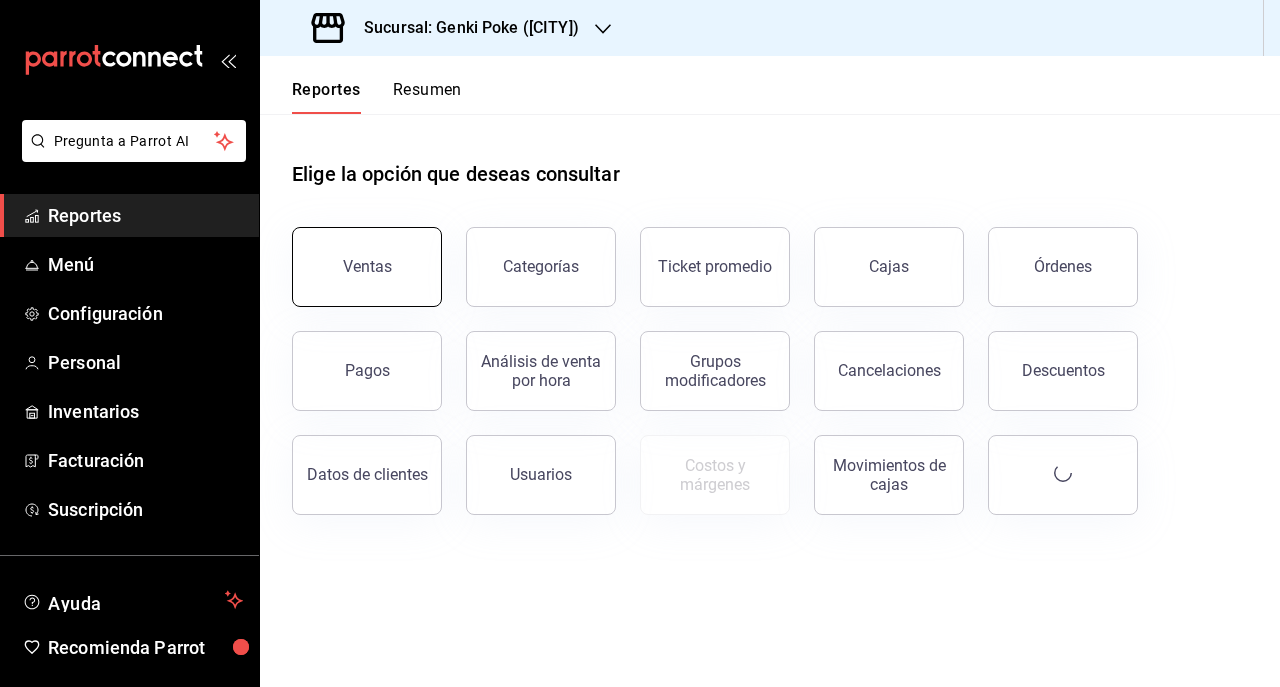 click on "Ventas" at bounding box center [367, 266] 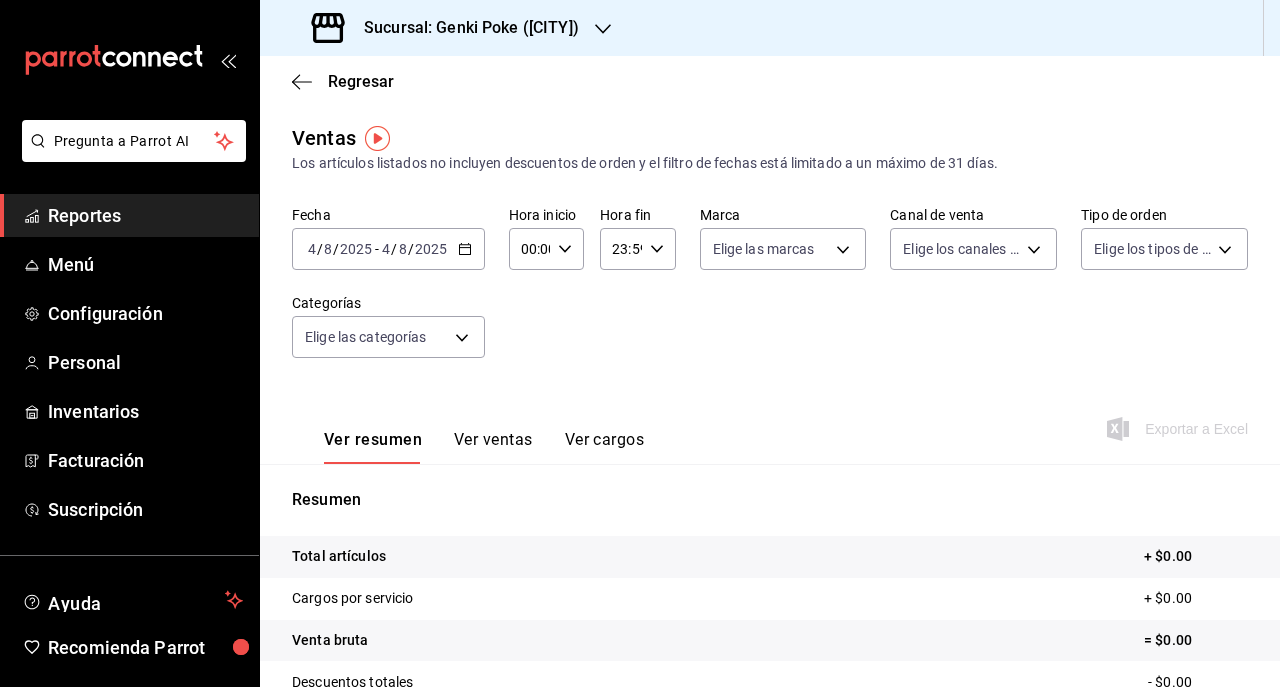click 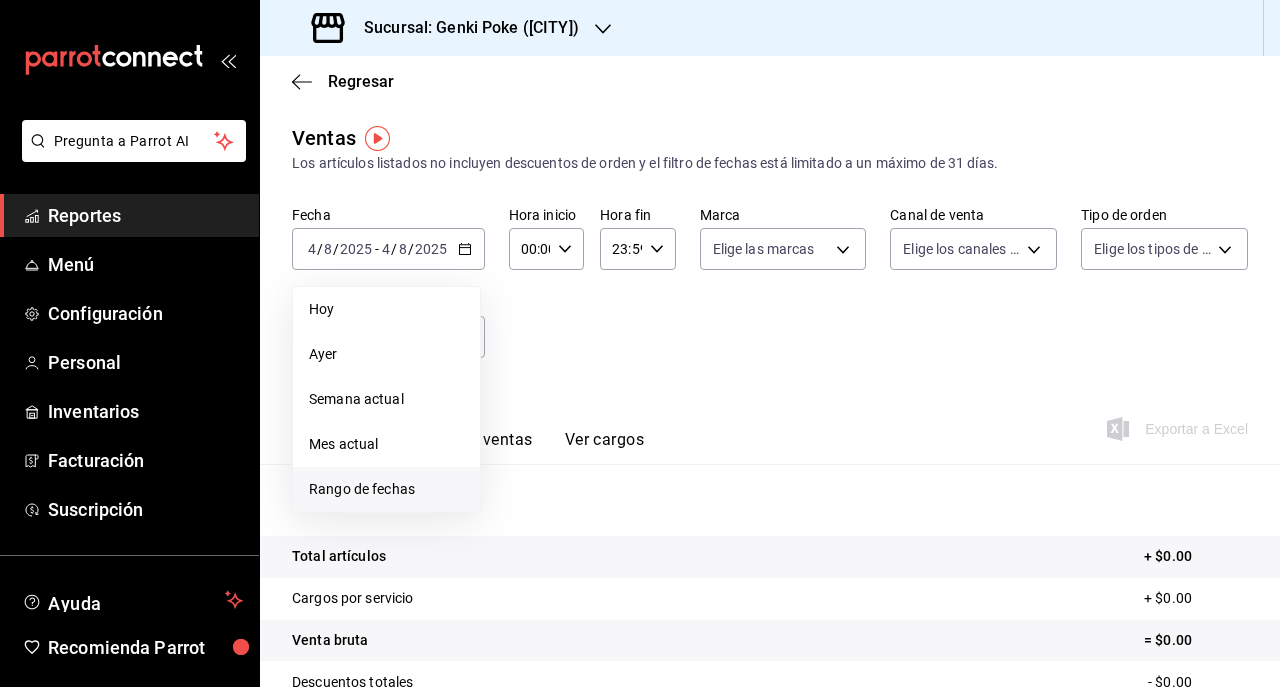 click on "Rango de fechas" at bounding box center [386, 489] 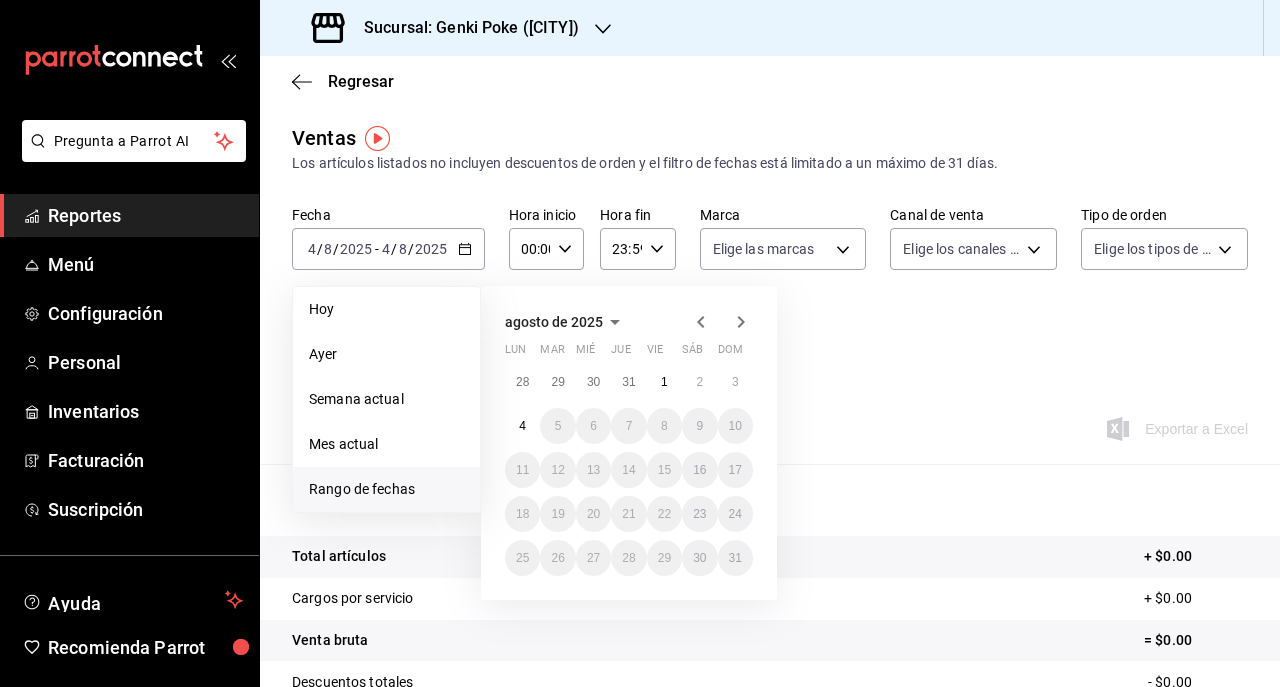 click 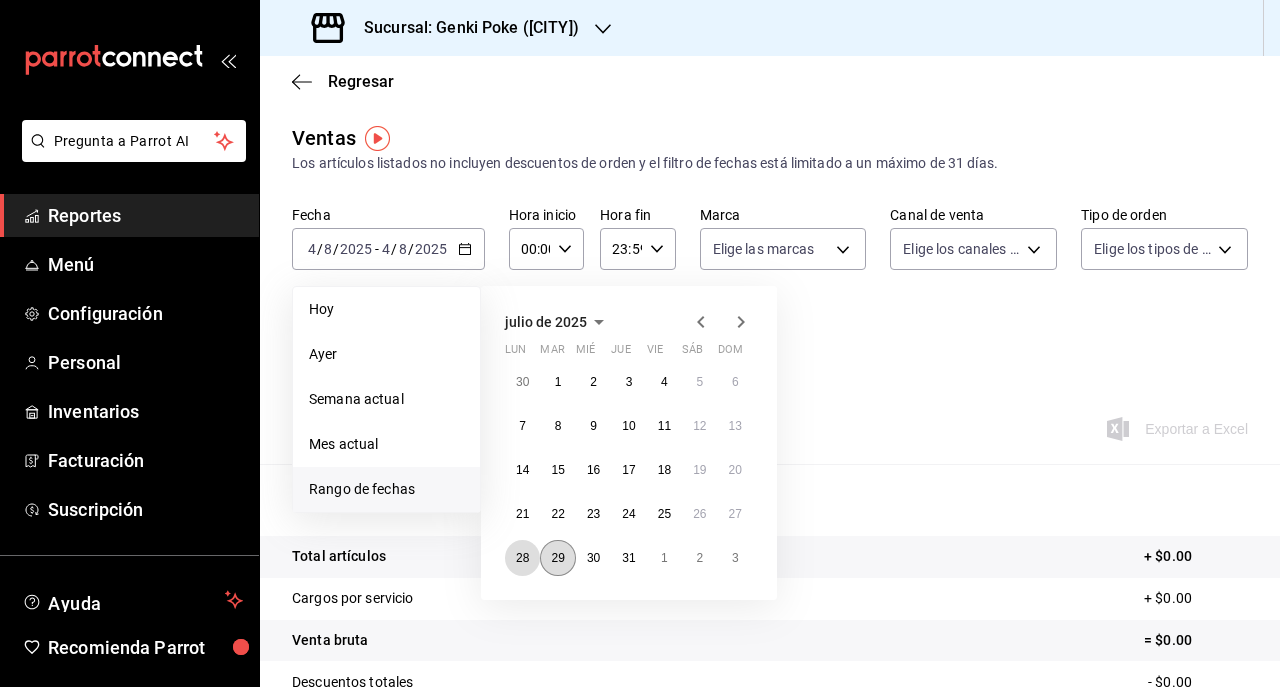 drag, startPoint x: 528, startPoint y: 550, endPoint x: 544, endPoint y: 548, distance: 16.124516 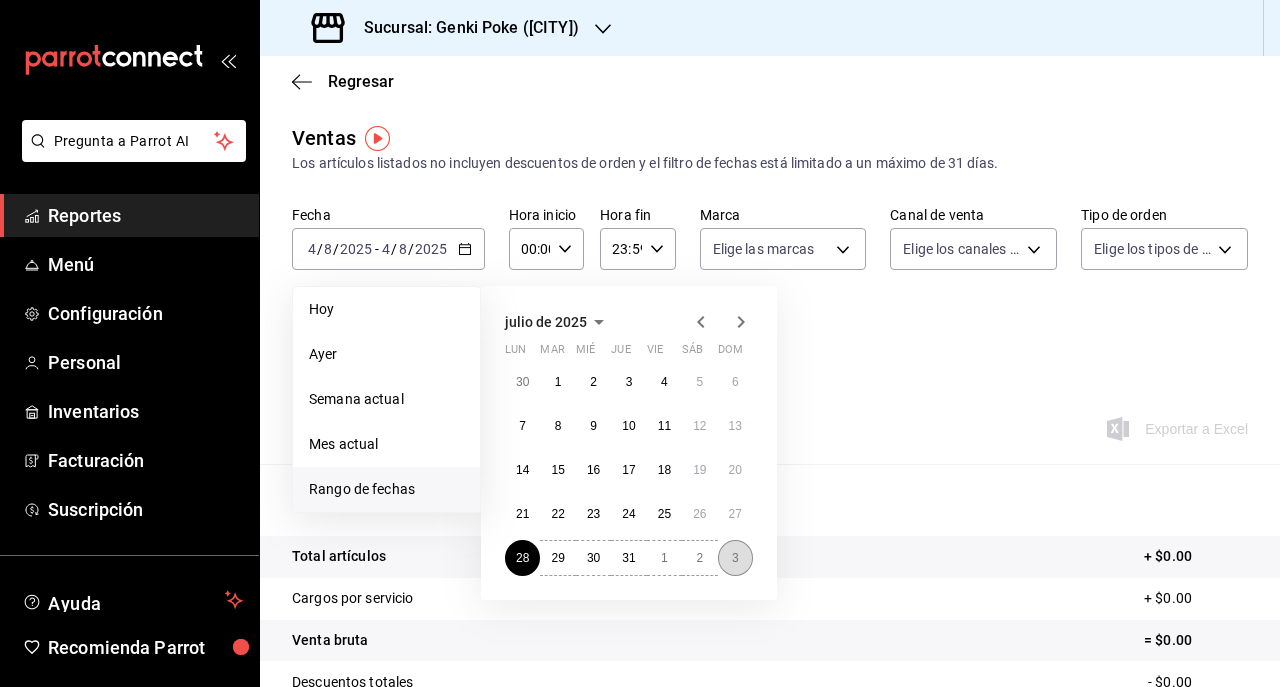 click on "3" at bounding box center [735, 558] 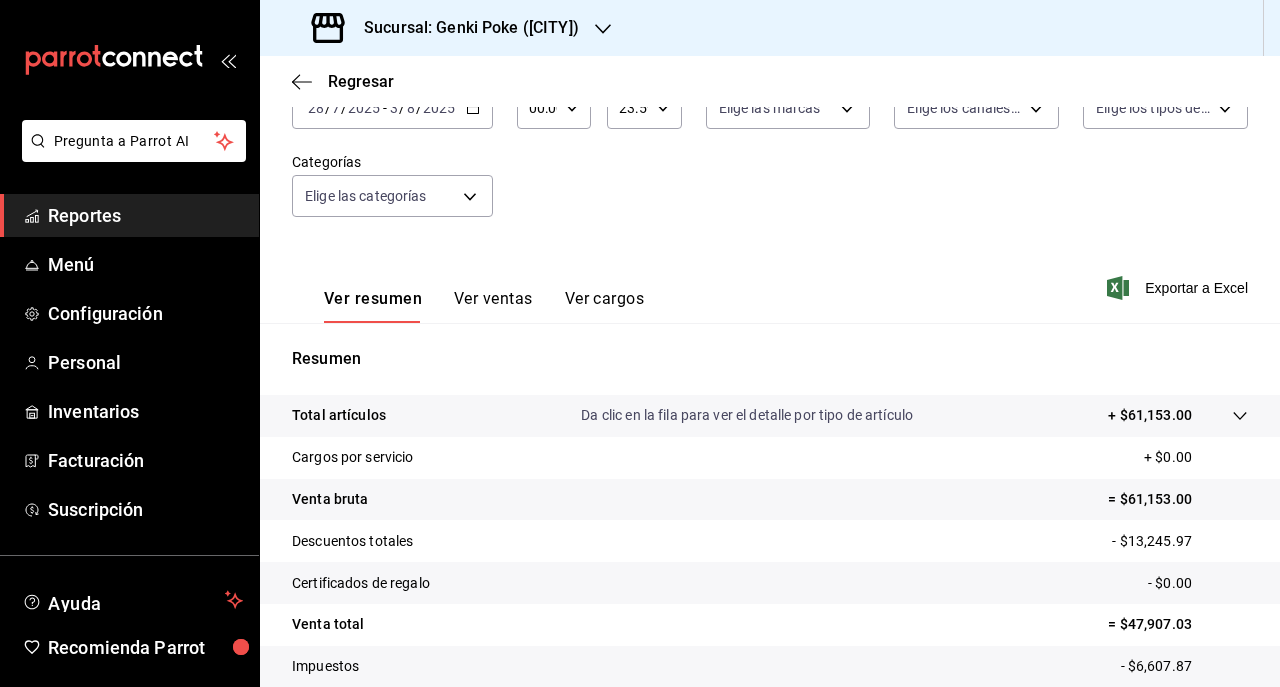 scroll, scrollTop: 271, scrollLeft: 0, axis: vertical 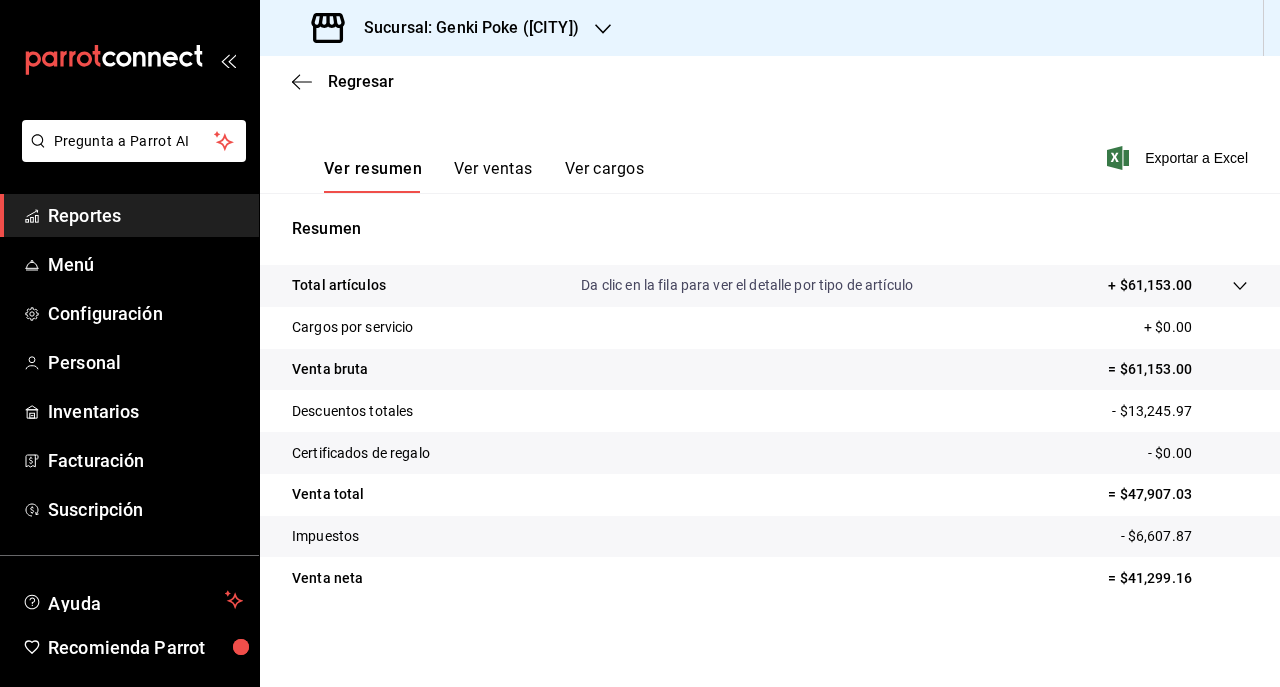 click on "Sucursal: Genki Poke ([CITY])" at bounding box center [447, 28] 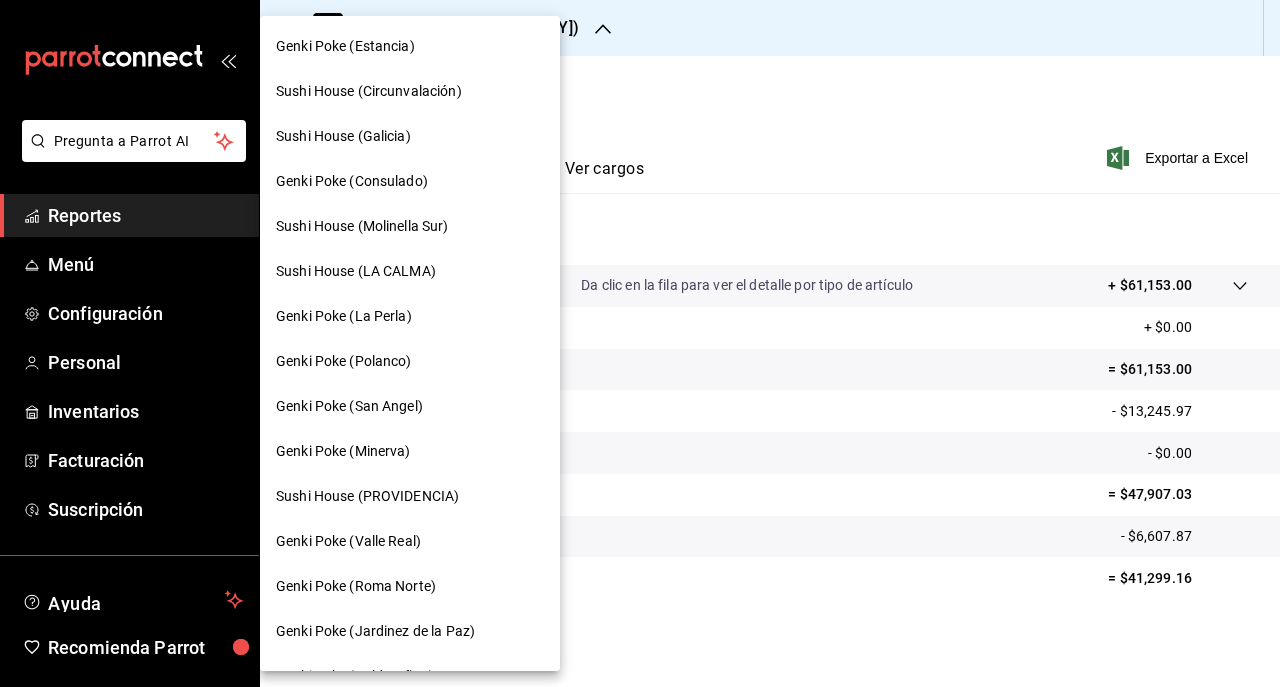click on "Genki Poke (Polanco)" at bounding box center (410, 361) 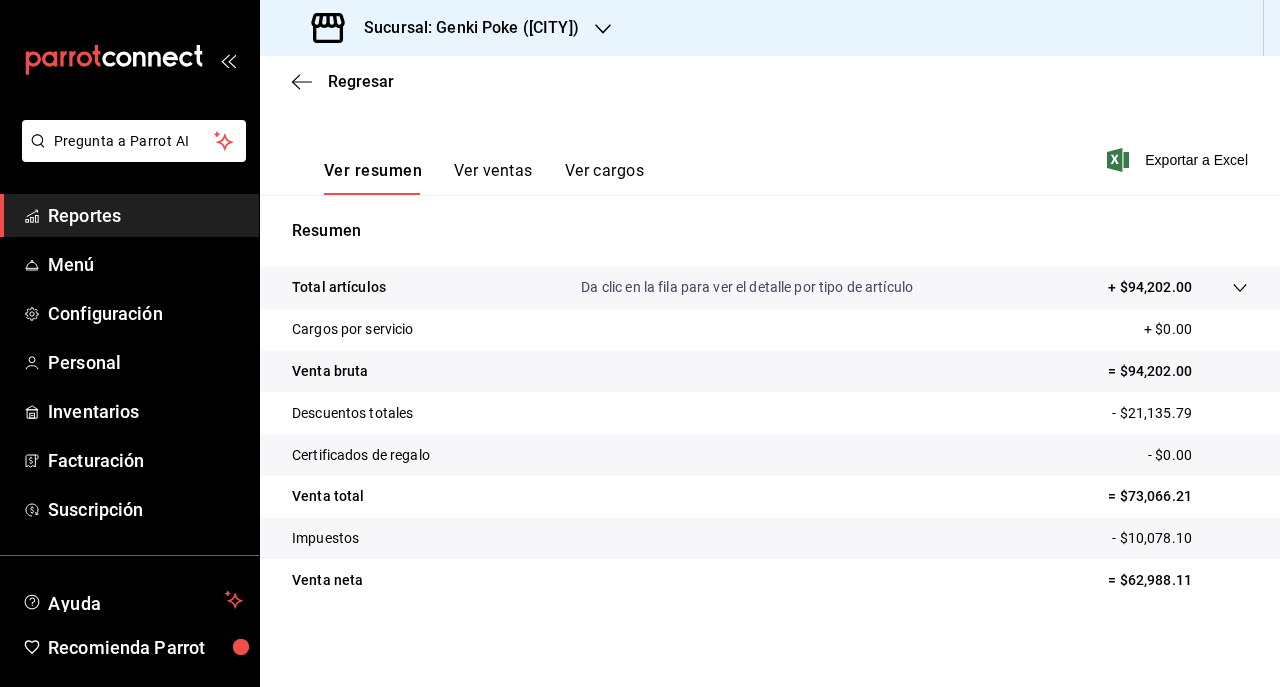scroll, scrollTop: 270, scrollLeft: 0, axis: vertical 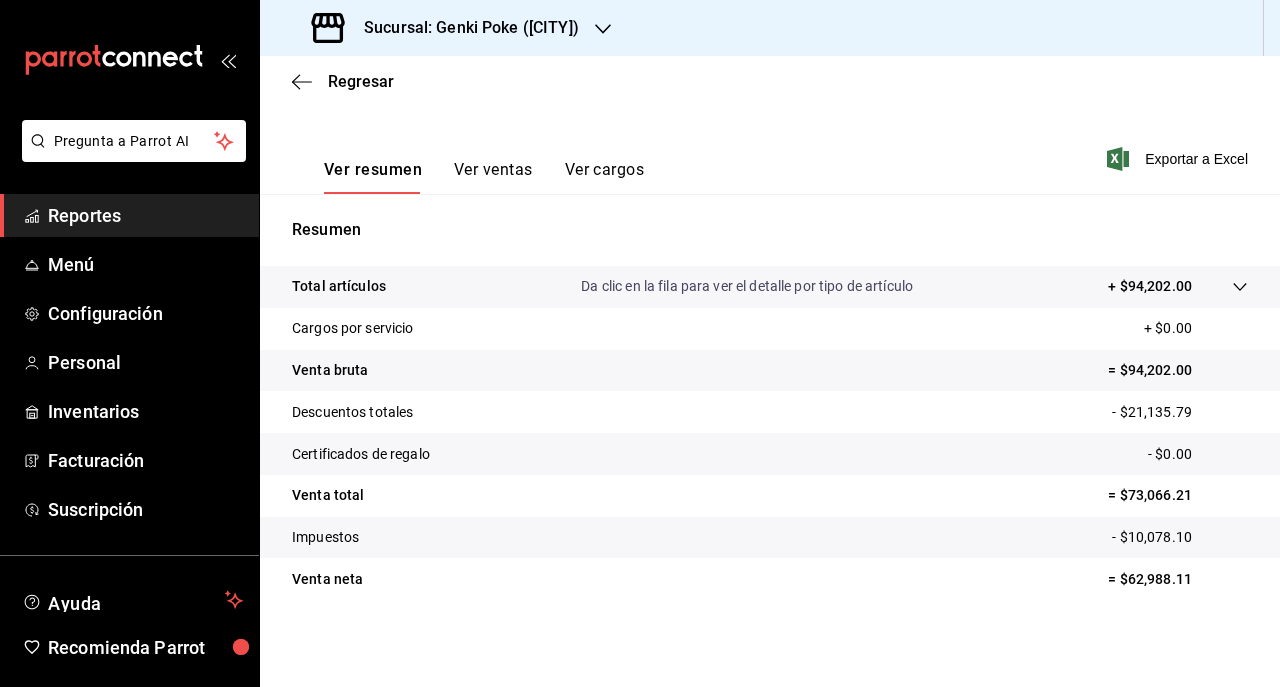 click on "Sucursal: Genki Poke ([CITY])" at bounding box center (447, 28) 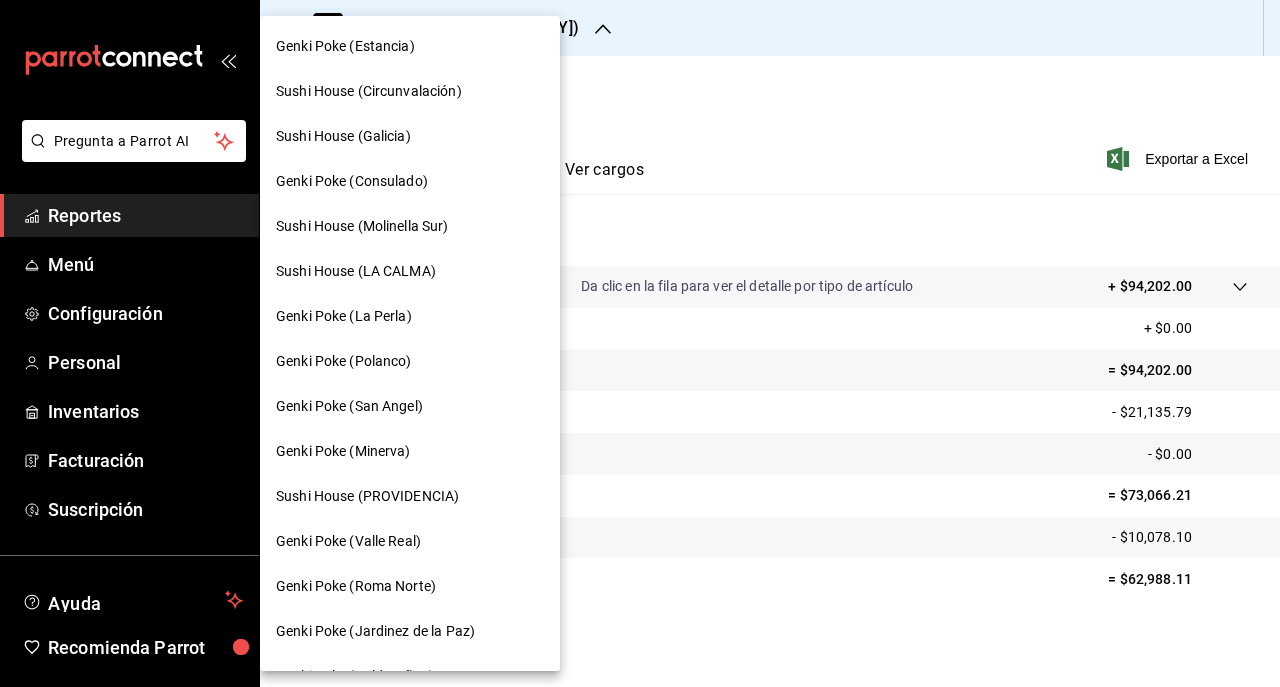 click on "Genki Poke (Roma Norte)" at bounding box center (410, 586) 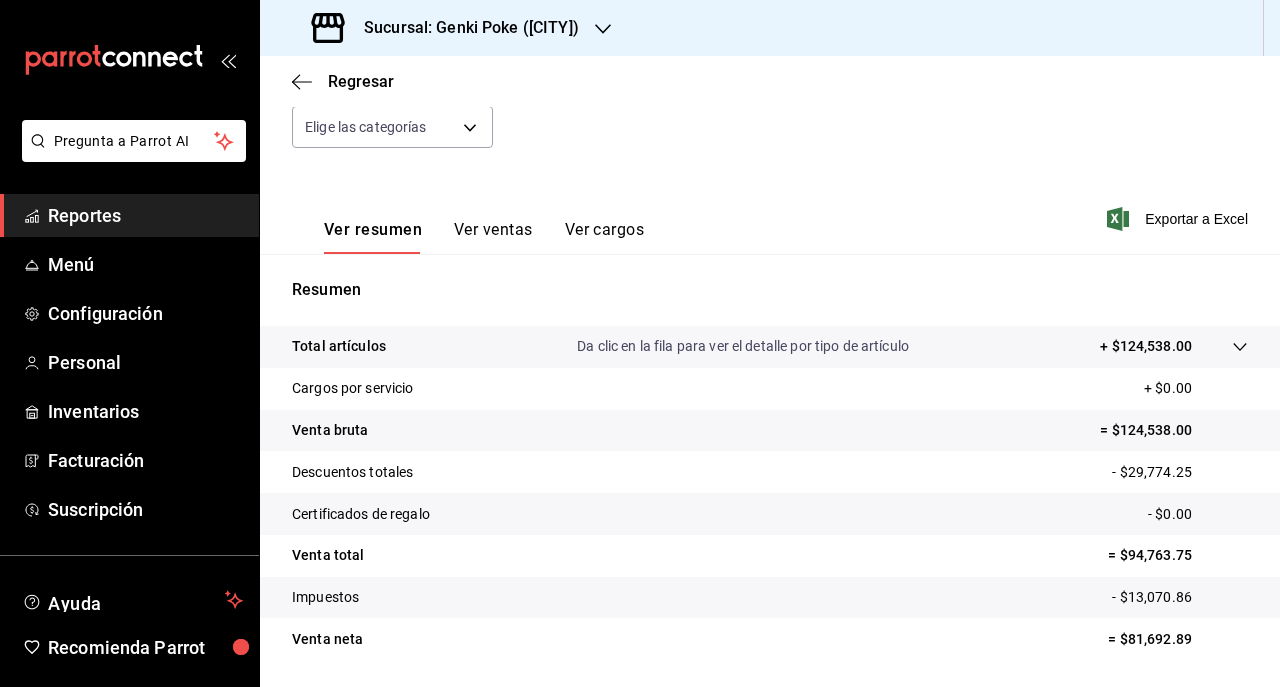 scroll, scrollTop: 270, scrollLeft: 0, axis: vertical 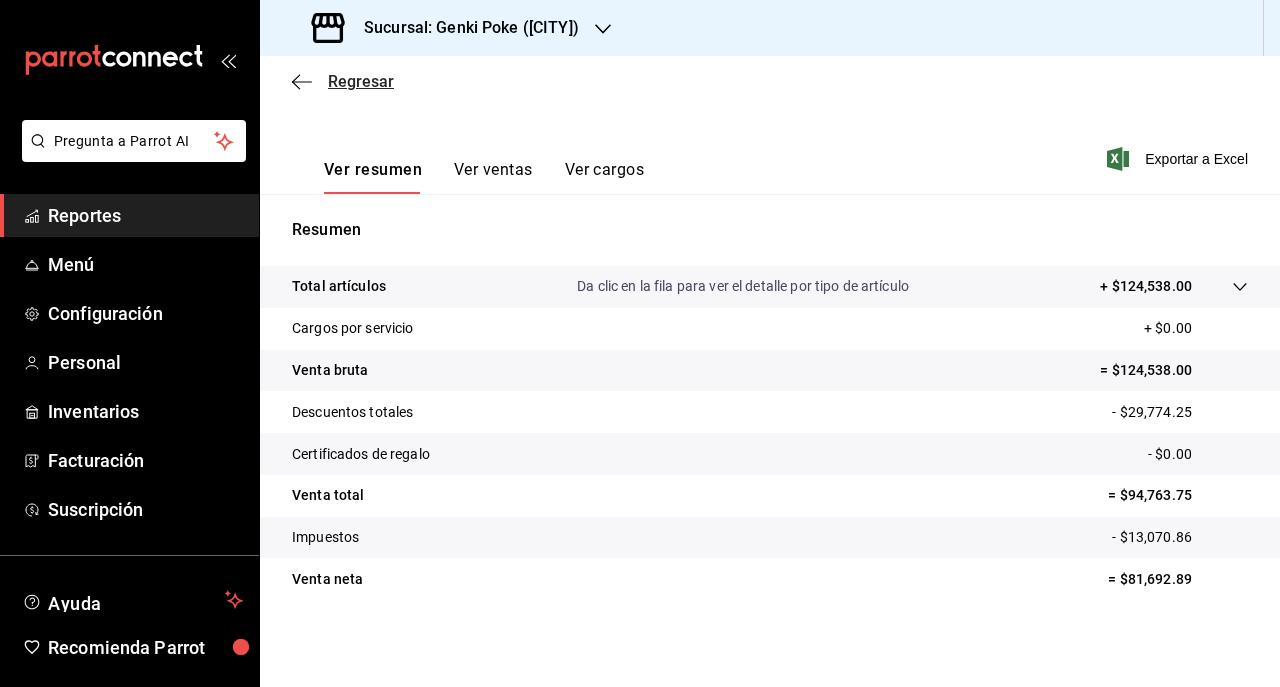 click on "Regresar" at bounding box center [361, 81] 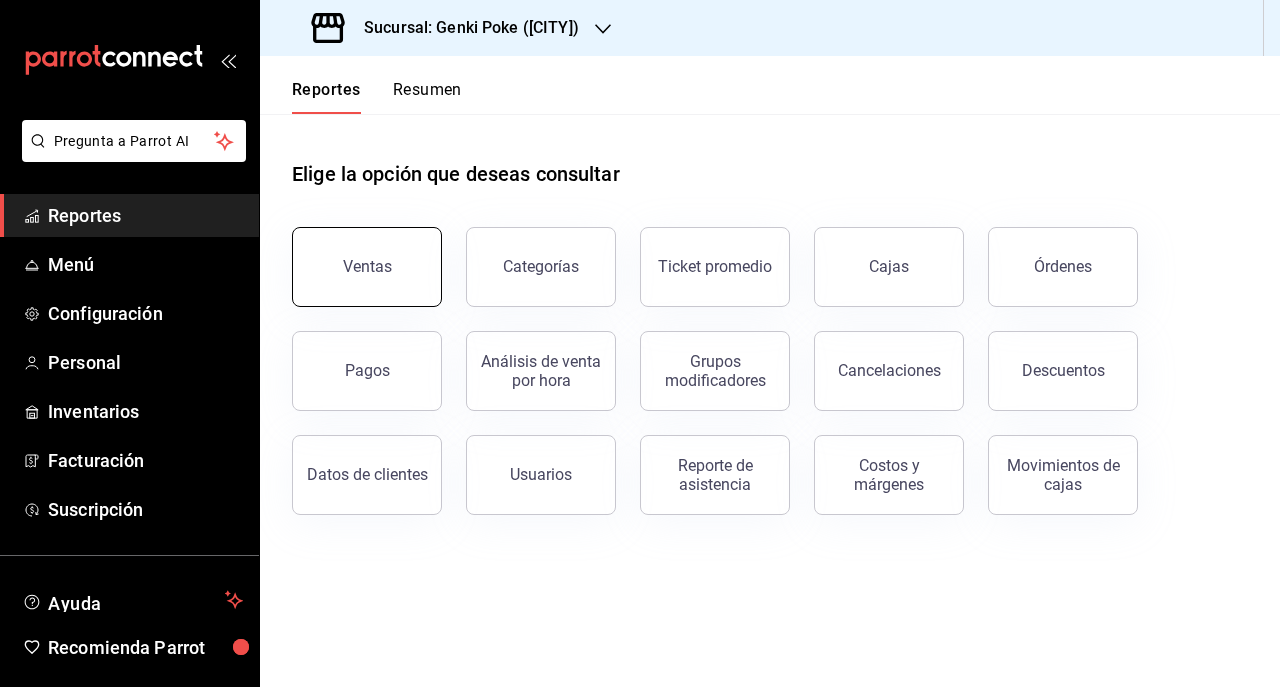 click on "Ventas" at bounding box center (367, 267) 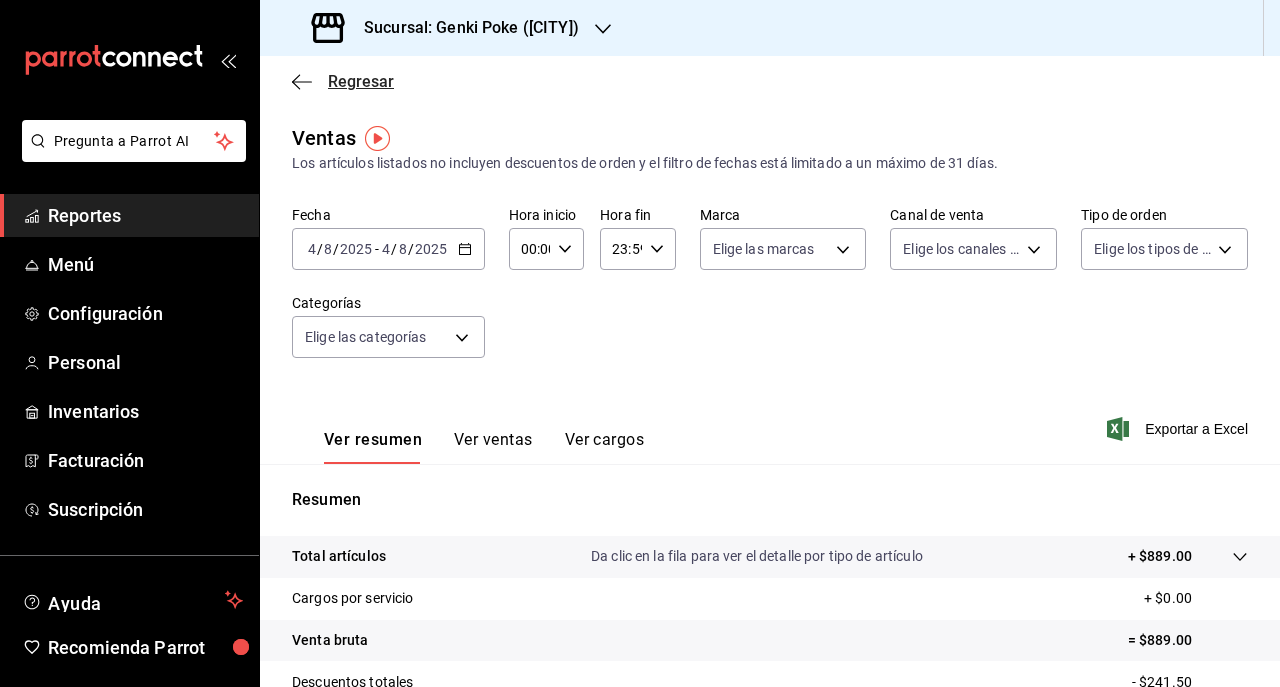 click 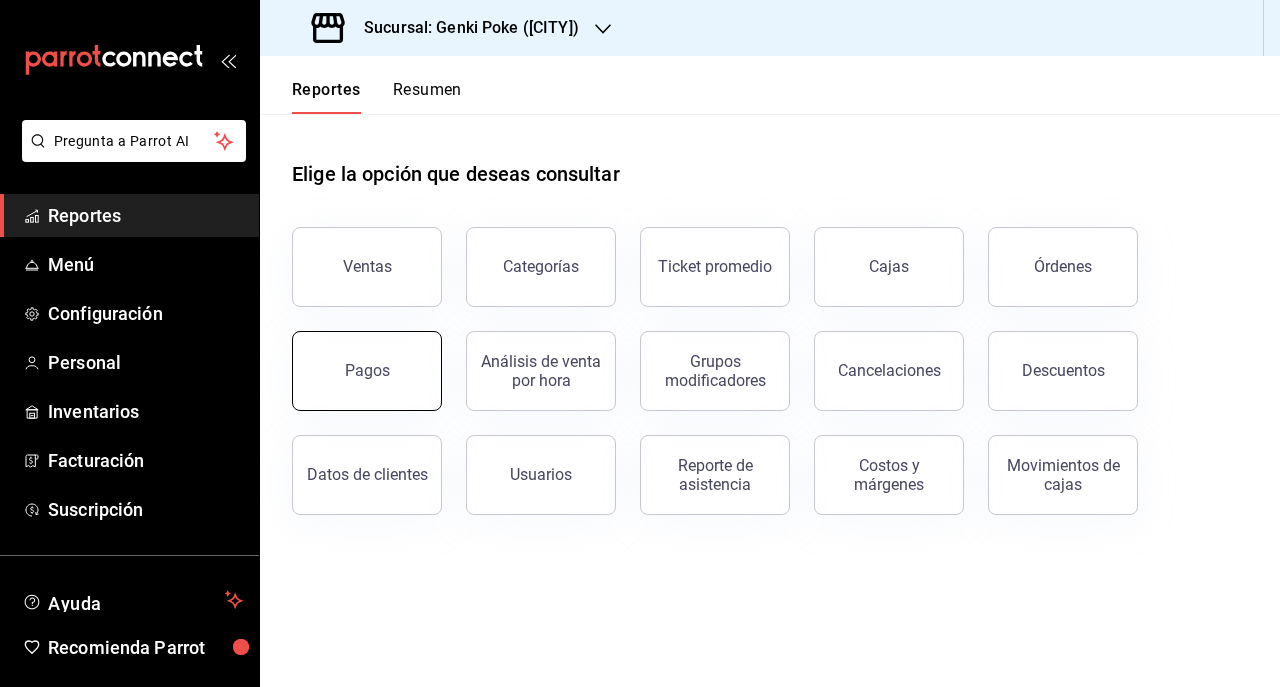 click on "Pagos" at bounding box center (367, 371) 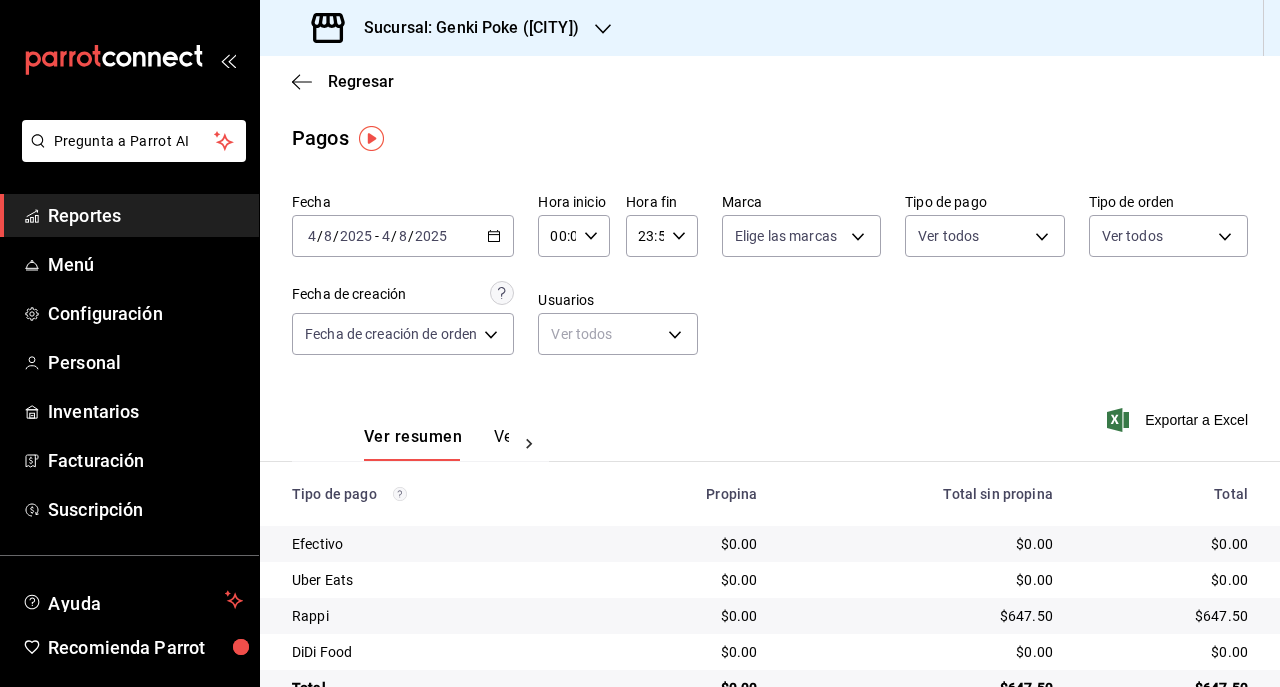 click 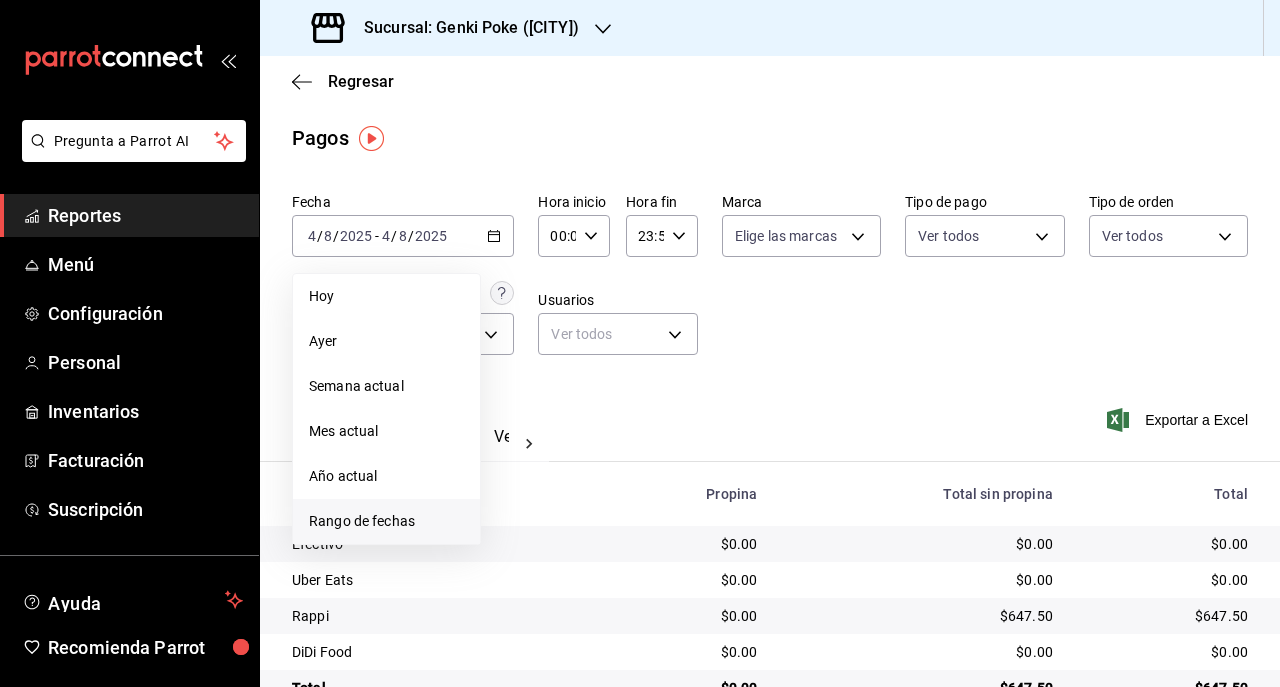click on "Rango de fechas" at bounding box center (386, 521) 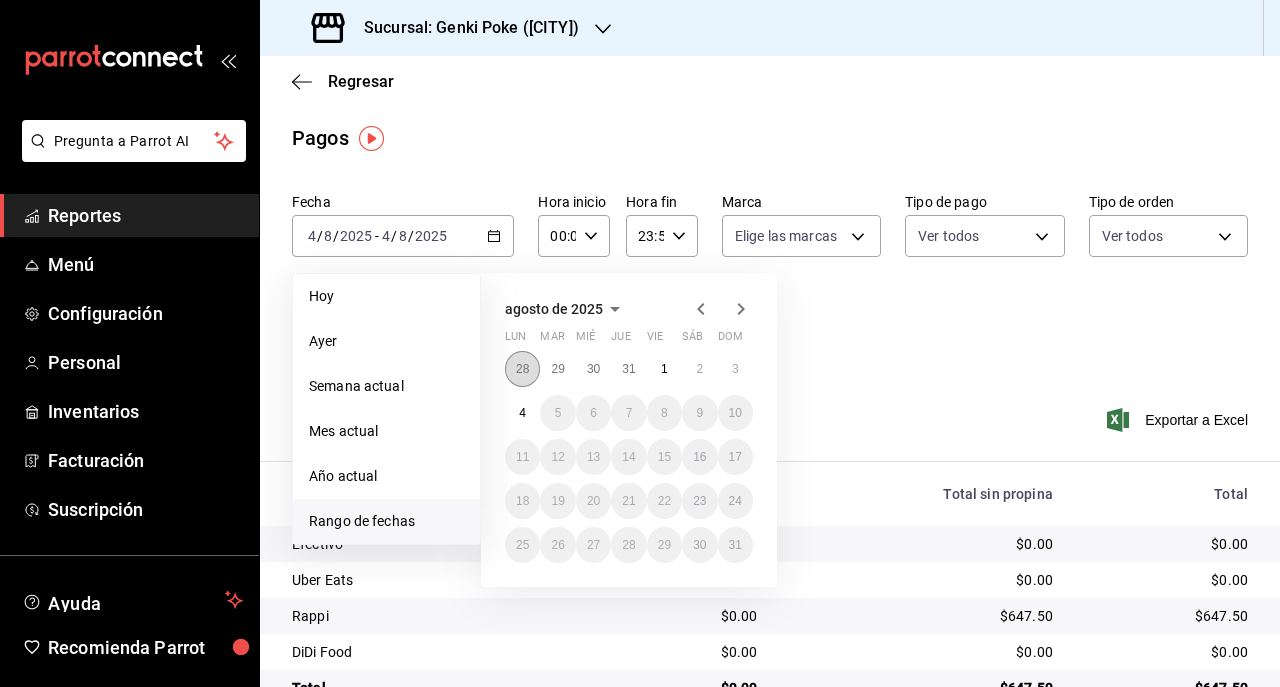 click on "28" at bounding box center [522, 369] 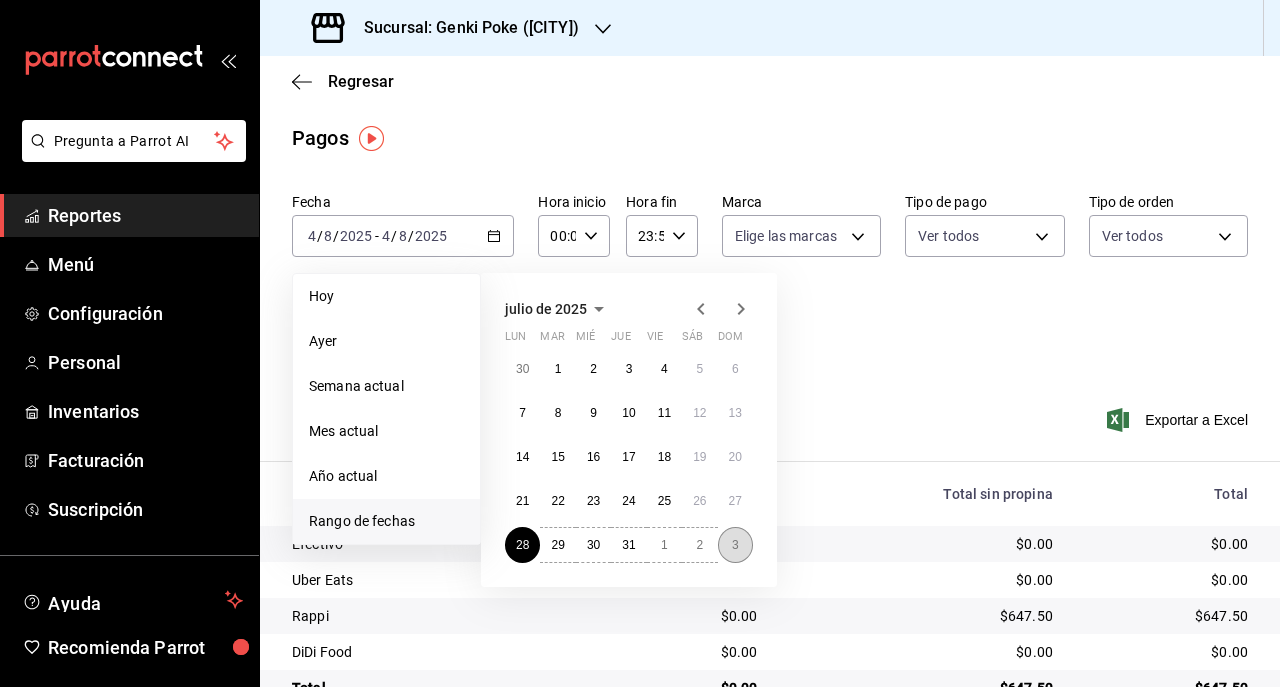 click on "3" at bounding box center [735, 545] 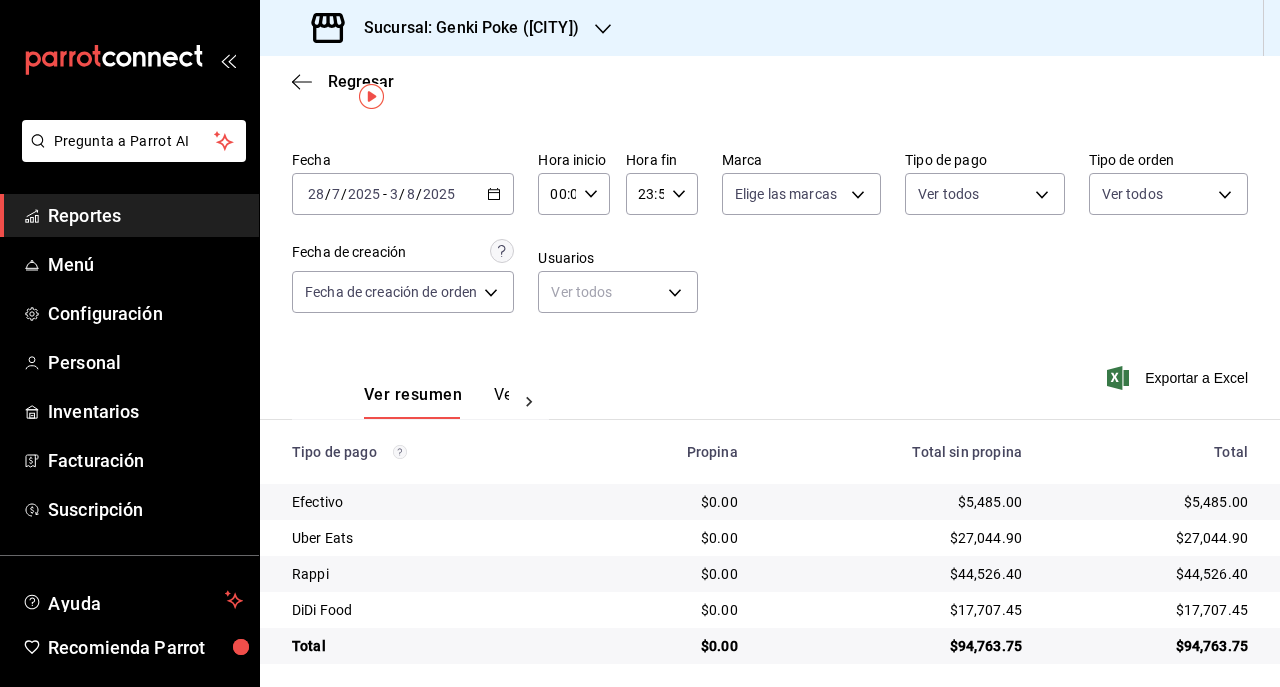 scroll, scrollTop: 44, scrollLeft: 0, axis: vertical 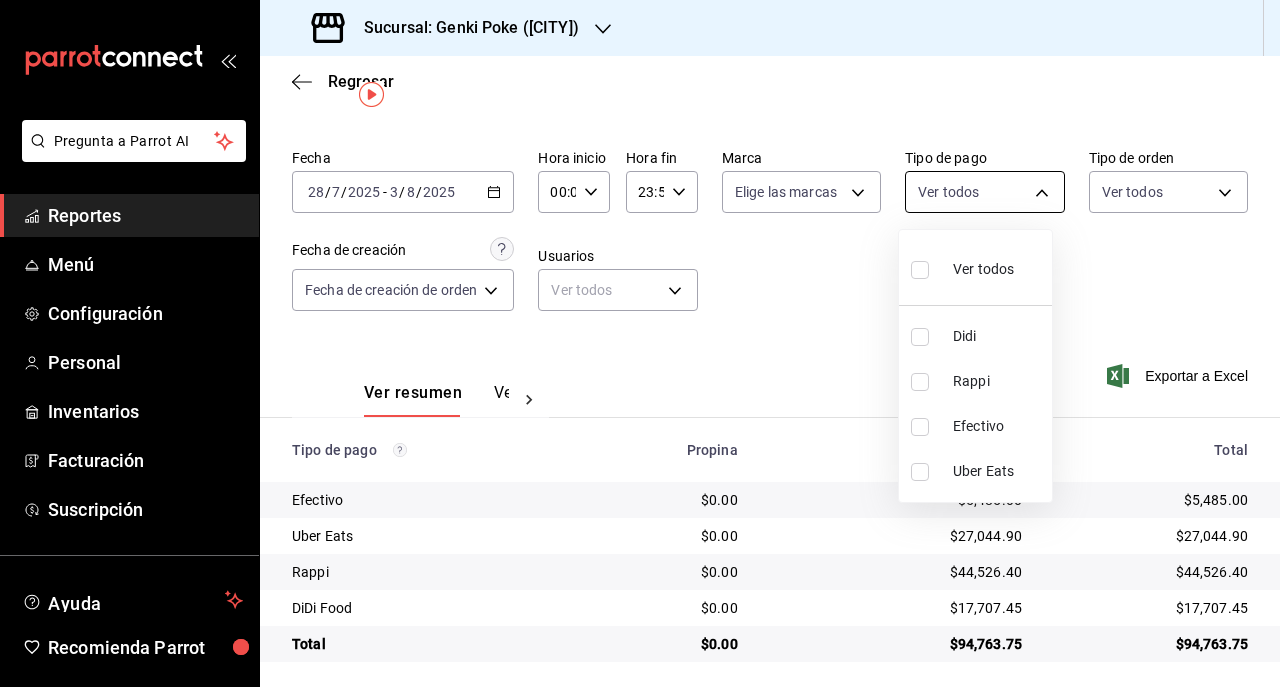 click on "Pregunta a Parrot AI Reportes   Menú   Configuración   Personal   Inventarios   Facturación   Suscripción   Ayuda Recomienda Parrot   Multi User Sushi Express   Sugerir nueva función   Sucursal: Genki Poke ([CITY]) Regresar Pagos Fecha [DATE] [DATE] - [DATE] [DATE] / [DATE] / [DATE] - [DATE] / [DATE] / [DATE] Hora inicio 00:00 Hora inicio Hora fin 23:59 Hora fin Marca Elige las marcas Tipo de pago Ver todos Tipo de orden Ver todos Fecha de creación   Fecha de creación de orden ORDER Usuarios Ver todos null Ver resumen Ver pagos Exportar a Excel Tipo de pago   Propina Total sin propina Total Efectivo $0.00 $5,485.00 $5,485.00 Uber Eats $0.00 $27,044.90 $27,044.90 Rappi $0.00 $44,526.40 $44,526.40 DiDi Food $0.00 $17,707.45 $17,707.45 Total $0.00 $94,763.75 $94,763.75 GANA 1 MES GRATIS EN TU SUSCRIPCIÓN AQUÍ Ver video tutorial Ir a video Pregunta a Parrot AI Reportes   Menú   Configuración   Personal   Inventarios   Facturación   Suscripción   Ayuda Recomienda Parrot   Multi User Sushi Express   Sugerir nueva función" at bounding box center (640, 343) 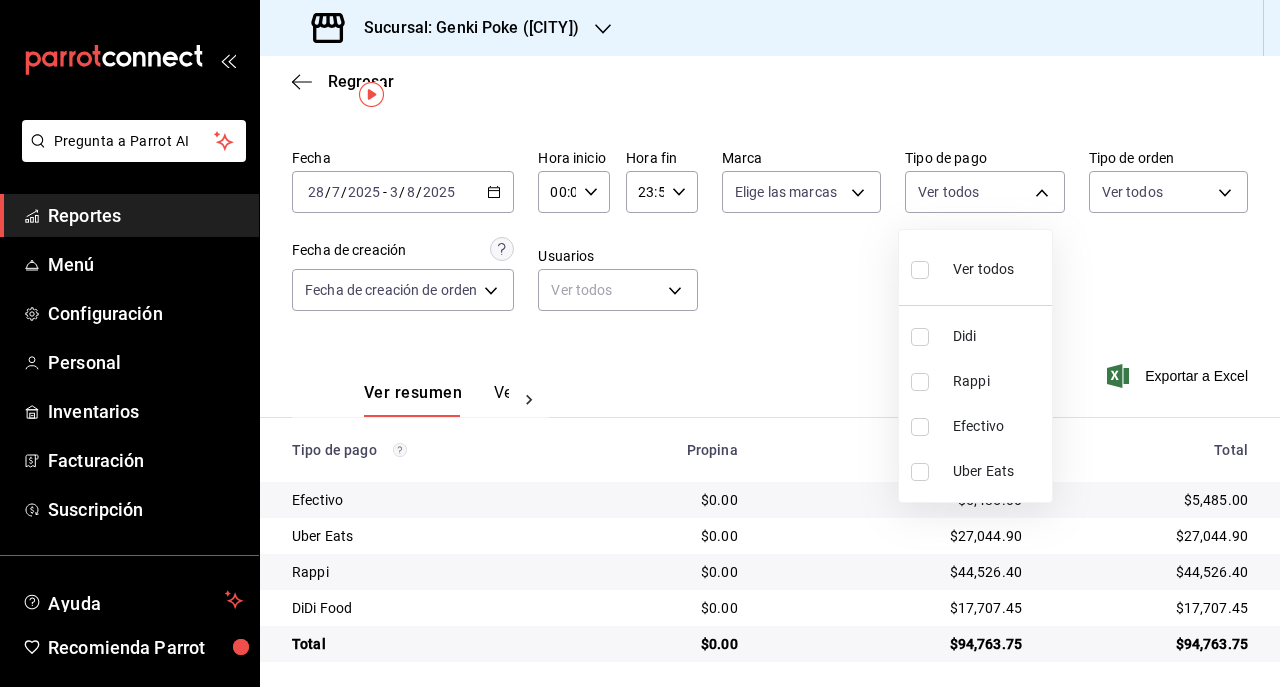 click on "Efectivo" at bounding box center (998, 426) 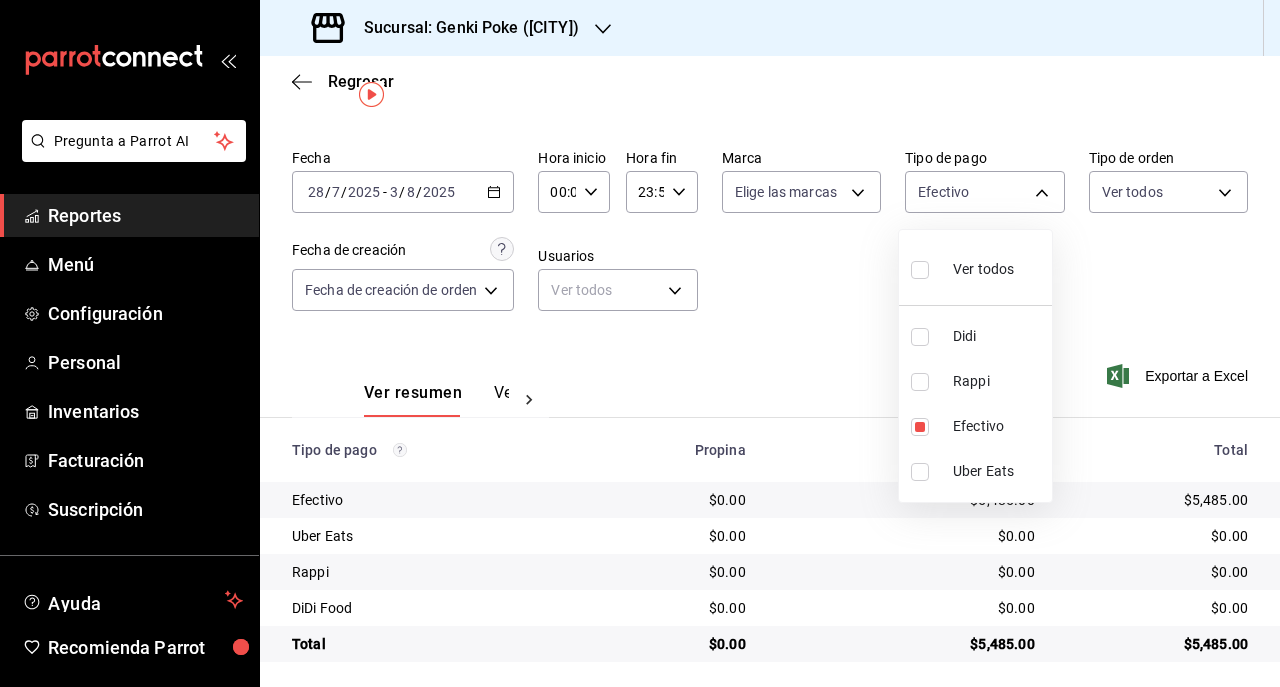 click at bounding box center [640, 343] 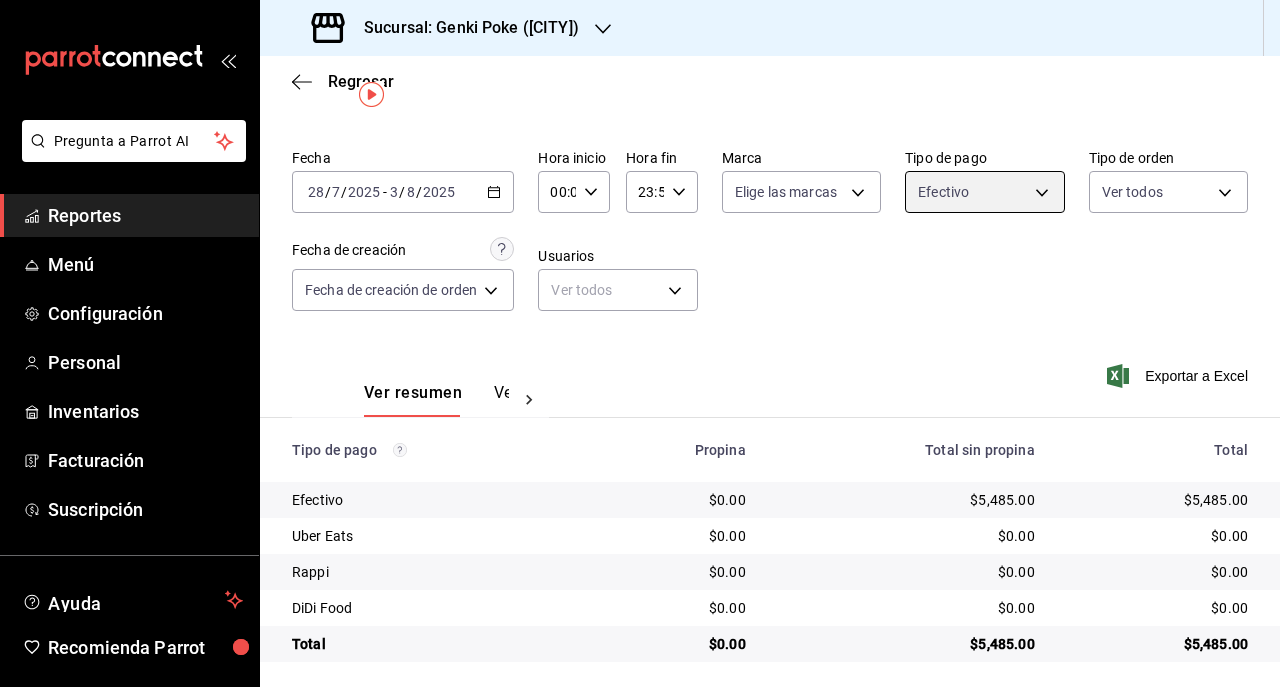 scroll, scrollTop: 51, scrollLeft: 0, axis: vertical 